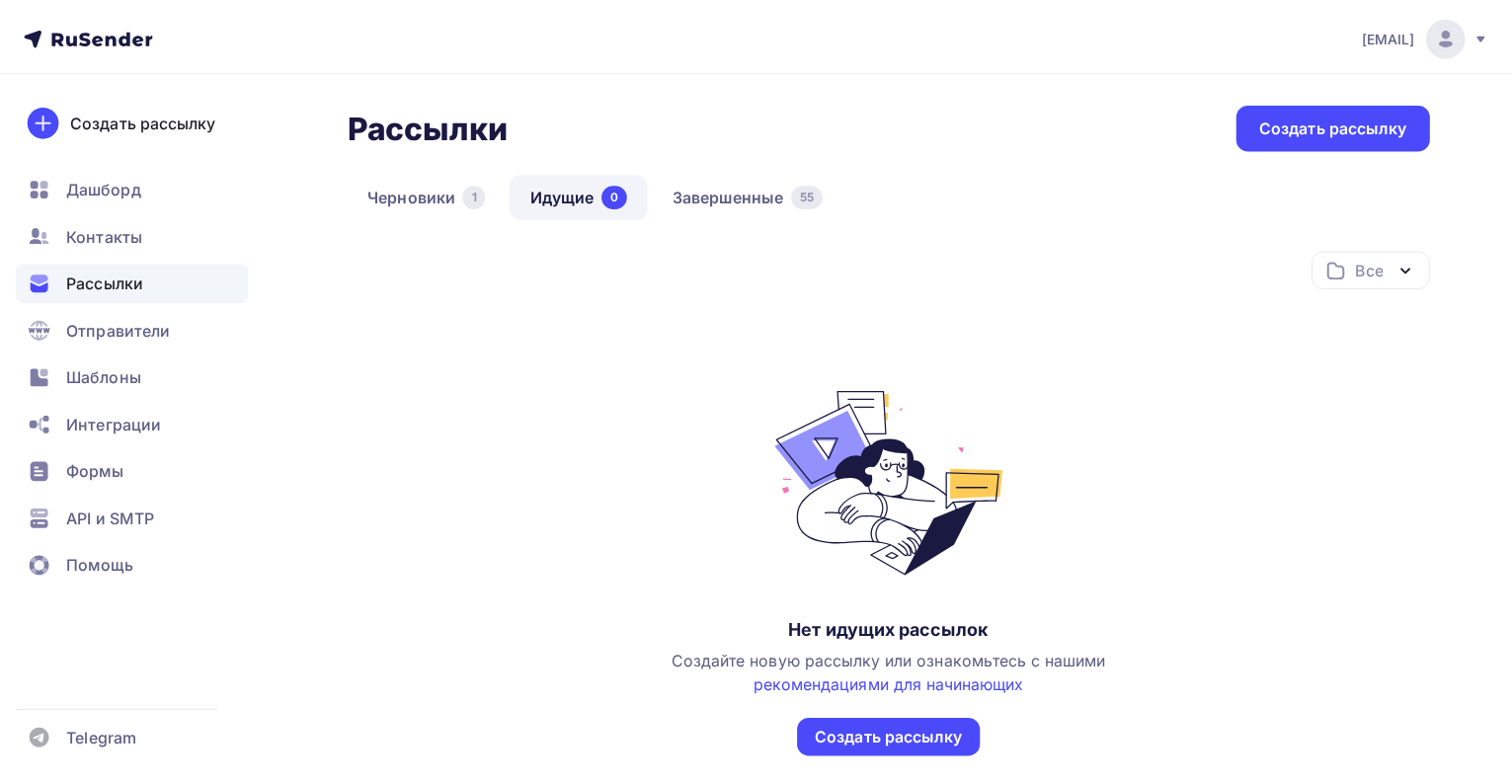 scroll, scrollTop: 0, scrollLeft: 0, axis: both 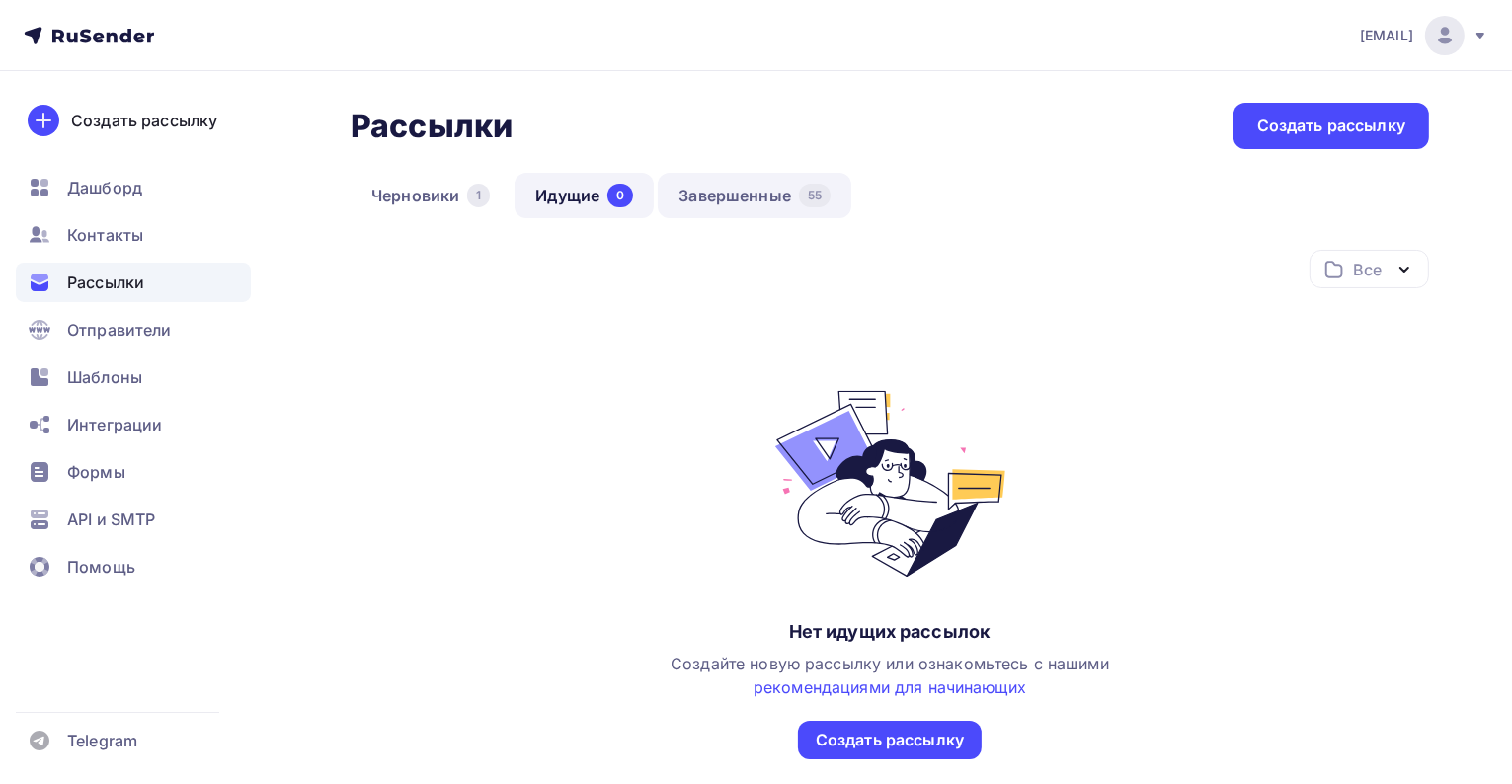 click on "Завершенные
55" at bounding box center (755, 196) 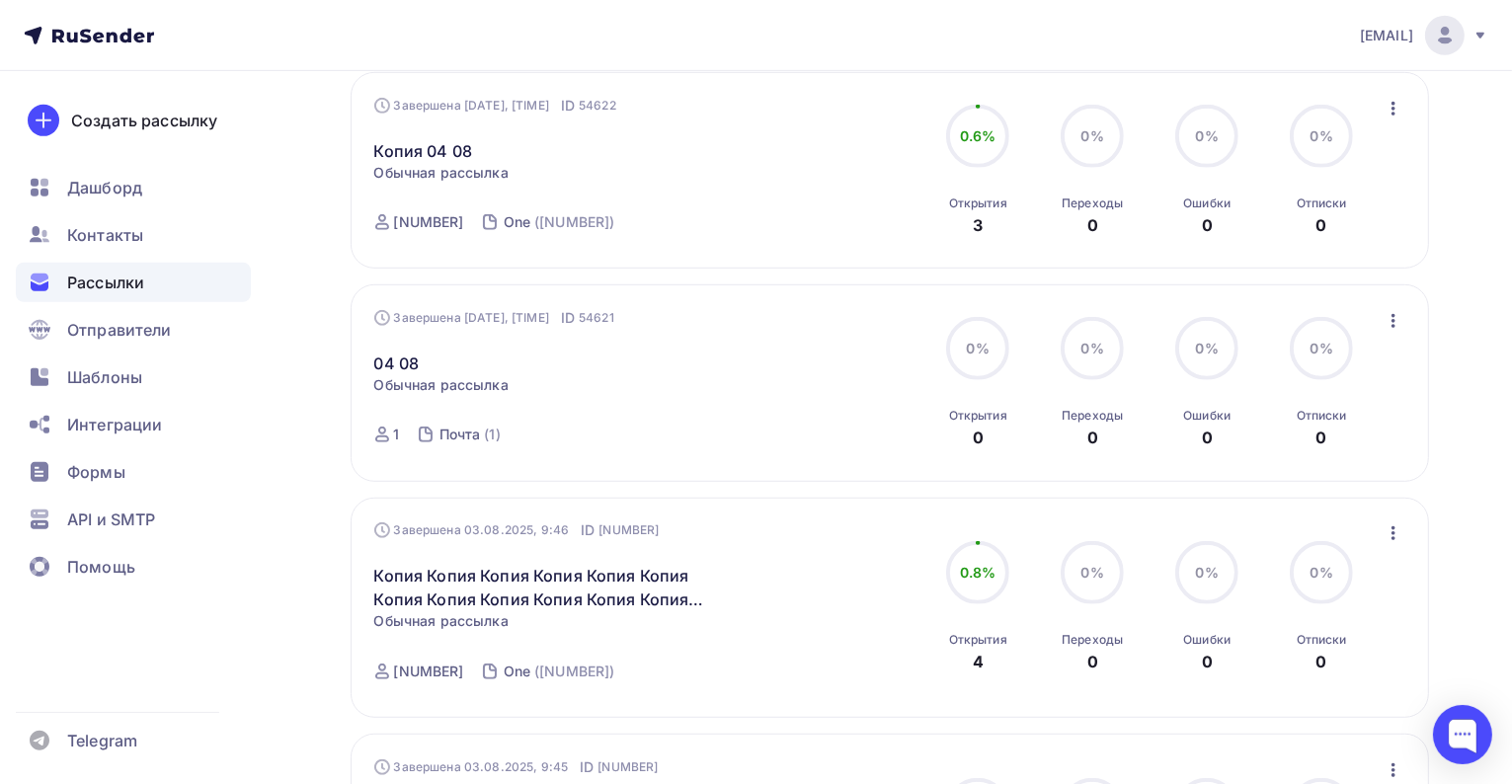 scroll, scrollTop: 1185, scrollLeft: 0, axis: vertical 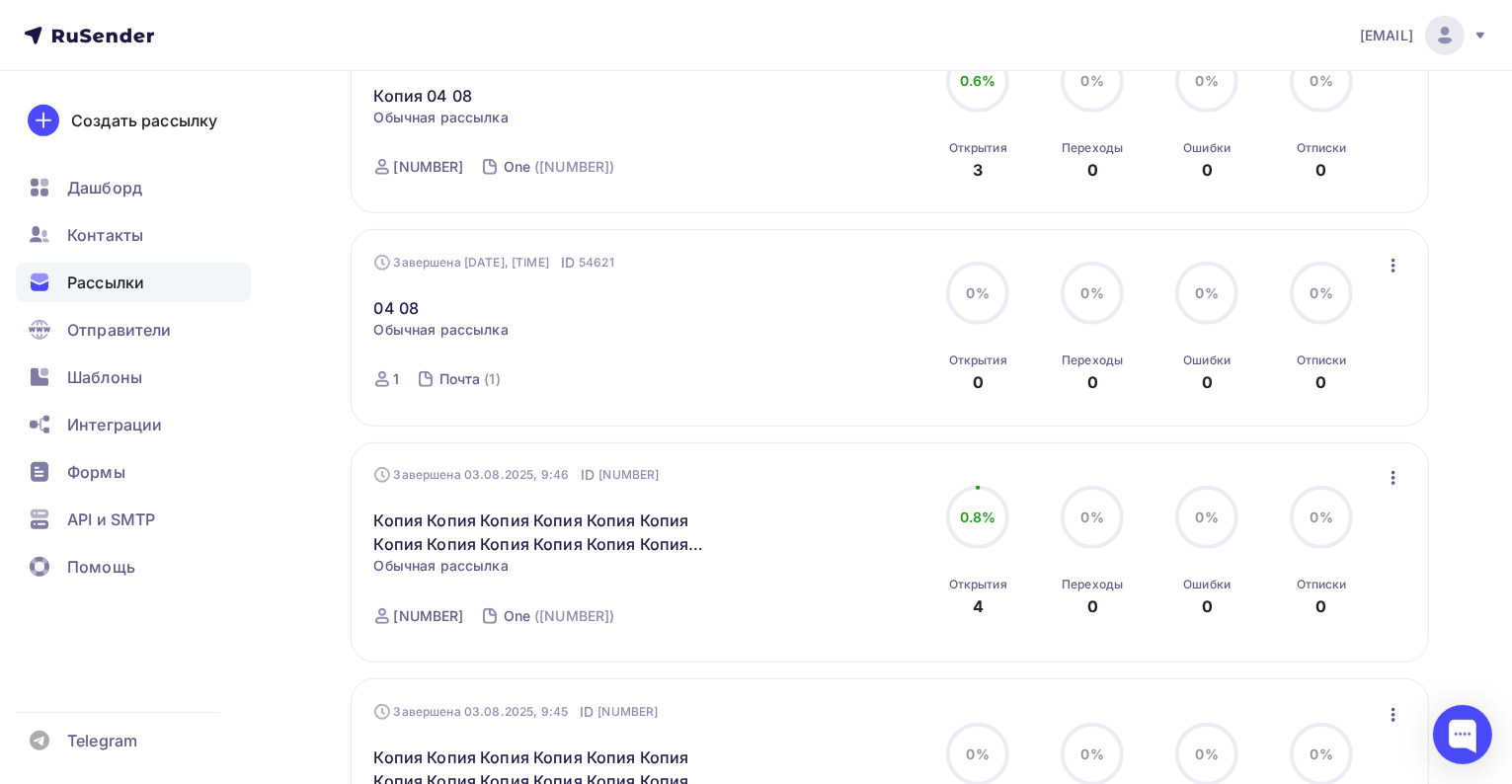 click 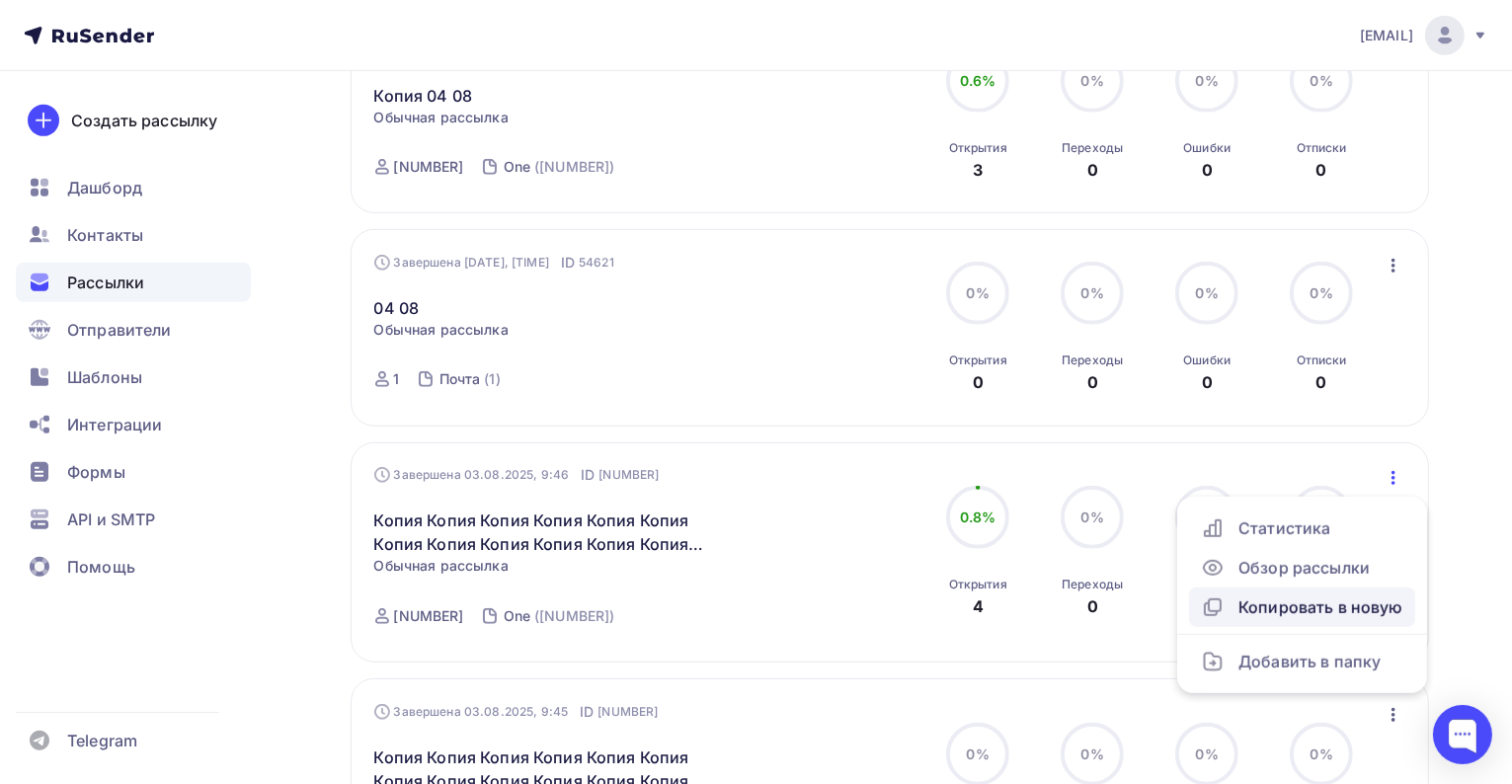 click on "Копировать в новую" at bounding box center [1302, 607] 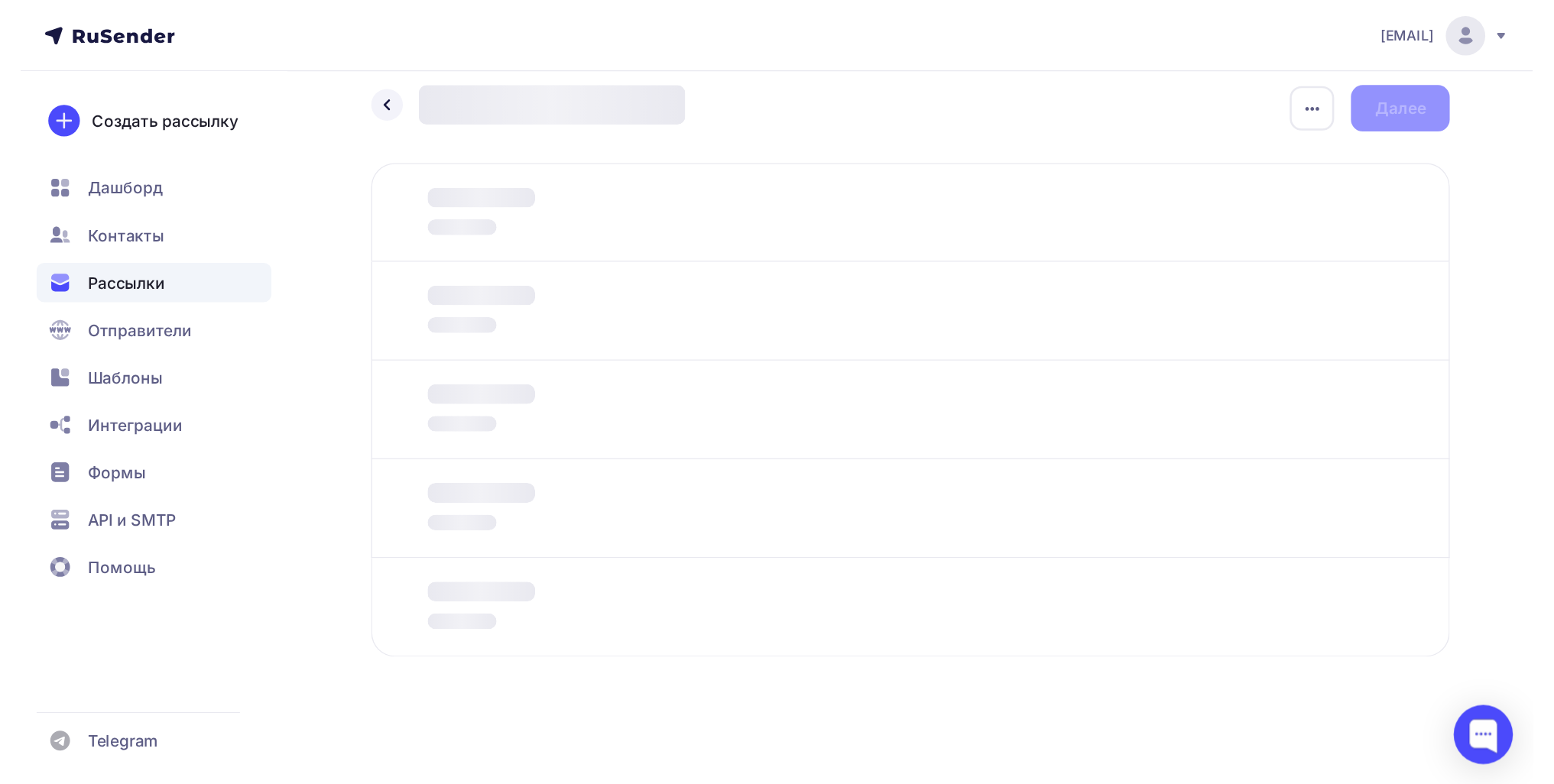 scroll, scrollTop: 0, scrollLeft: 0, axis: both 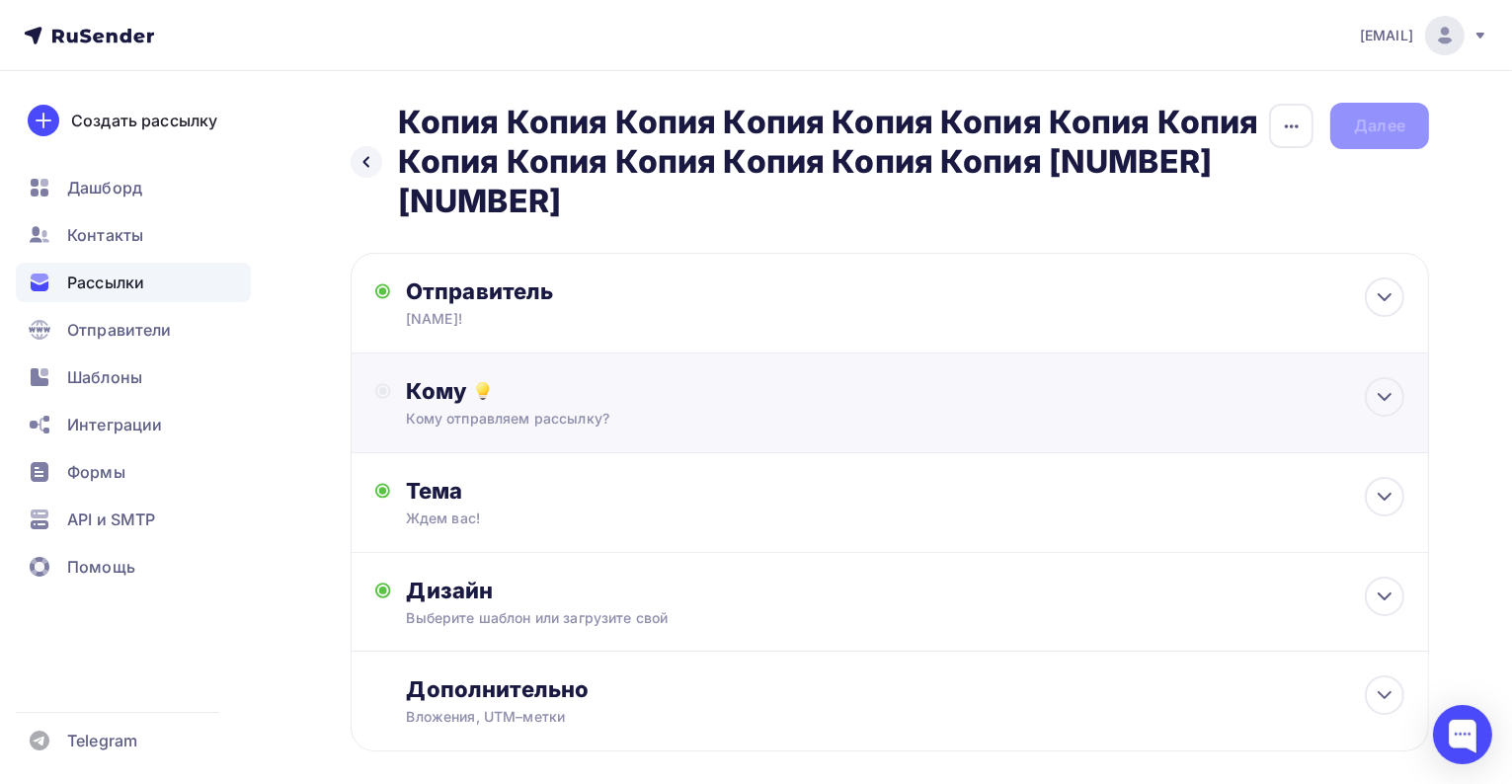 click on "Кому
Кому отправляем рассылку?
Списки получателей
Выберите список
Все списки
id
One
(476)
#24777
Почта
(1)
#24229
Добавить список
Добавить сегментацию
Получателей:
0
Сохранить" at bounding box center [906, 403] 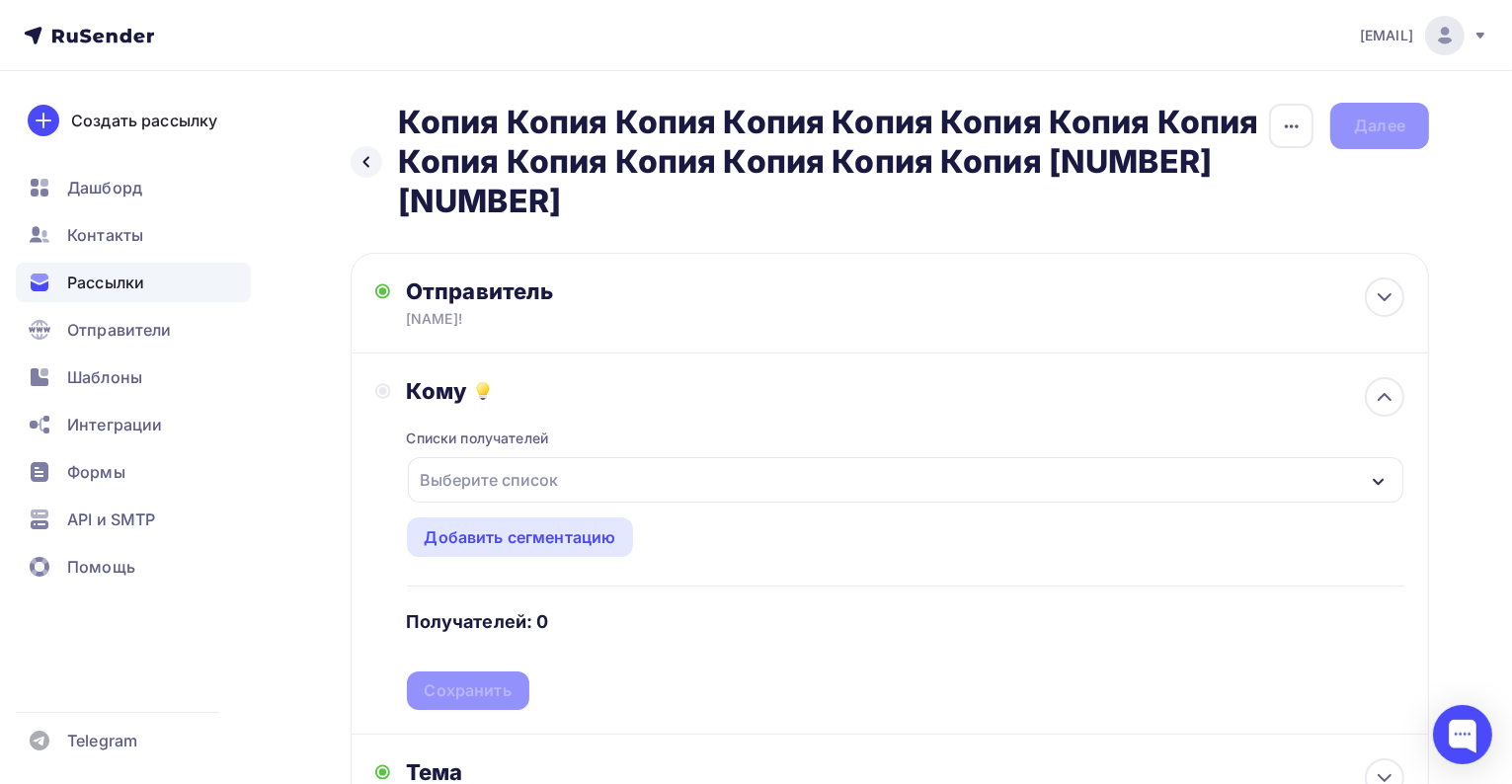 click on "Выберите список" at bounding box center [490, 480] 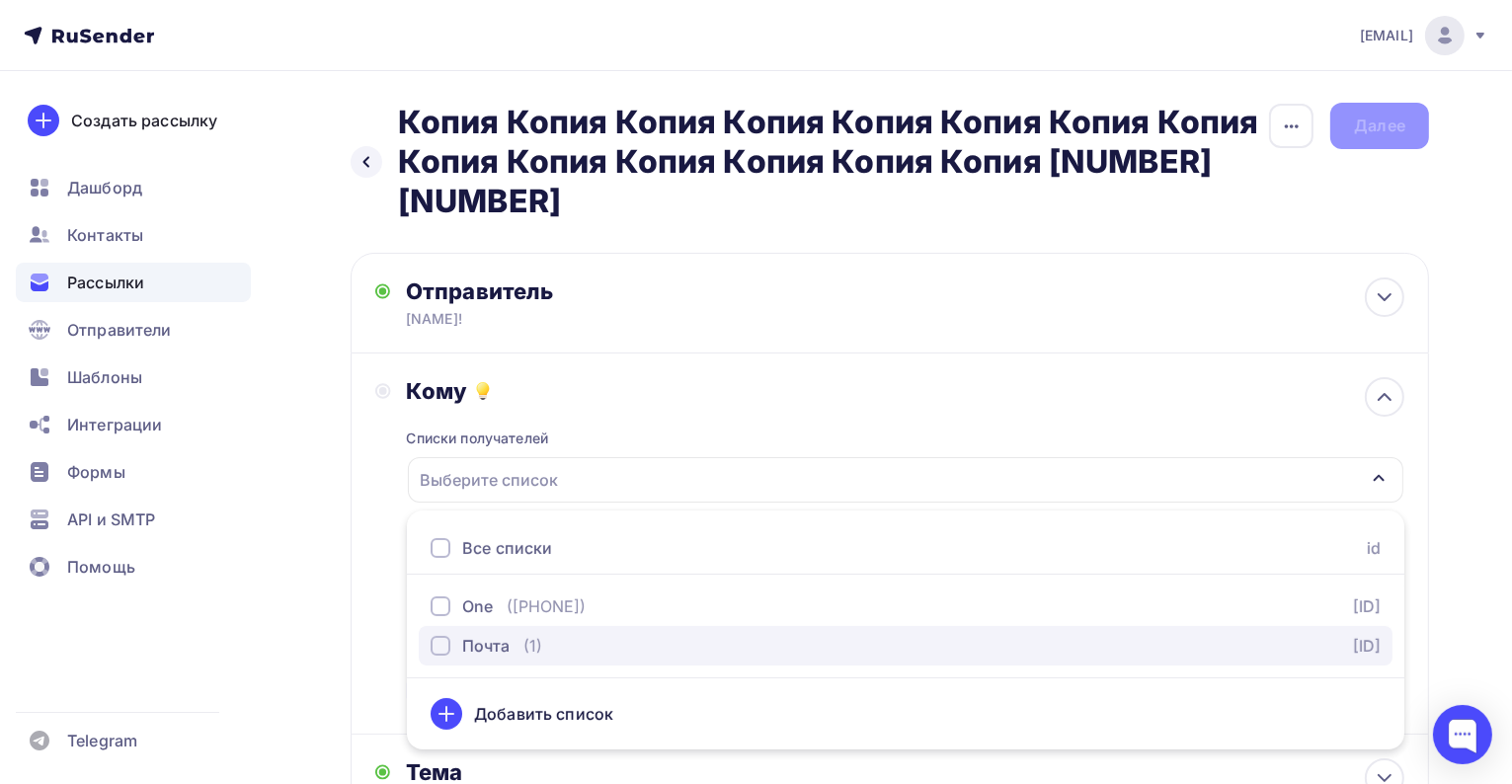 click on "Почта" at bounding box center [486, 646] 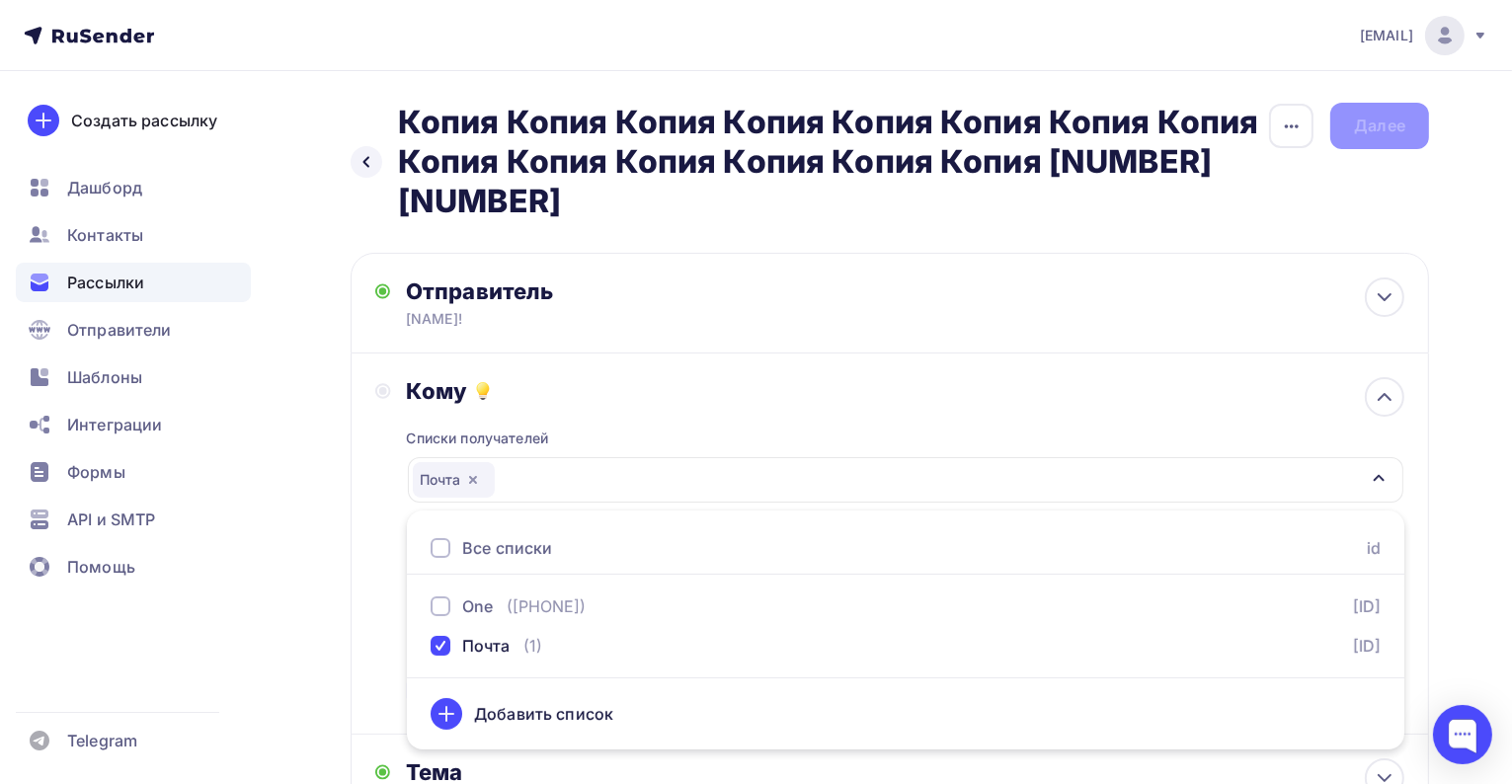 click on "Назад
Копия Копия Копия Копия Копия Копия Копия Копия Копия Копия Копия Копия Копия Копия 12 07
Копия Копия Копия Копия Копия Копия Копия Копия Копия Копия Копия Копия Копия Копия 12 07
Закончить позже
Переименовать рассылку
Удалить
Далее
Отправитель
Алина!
Email  *
Выберите отправителя
info@lamilo.ru               Добавить отправителя
Рекомендуем  добавить почту на домене   Имя" at bounding box center [756, 615] 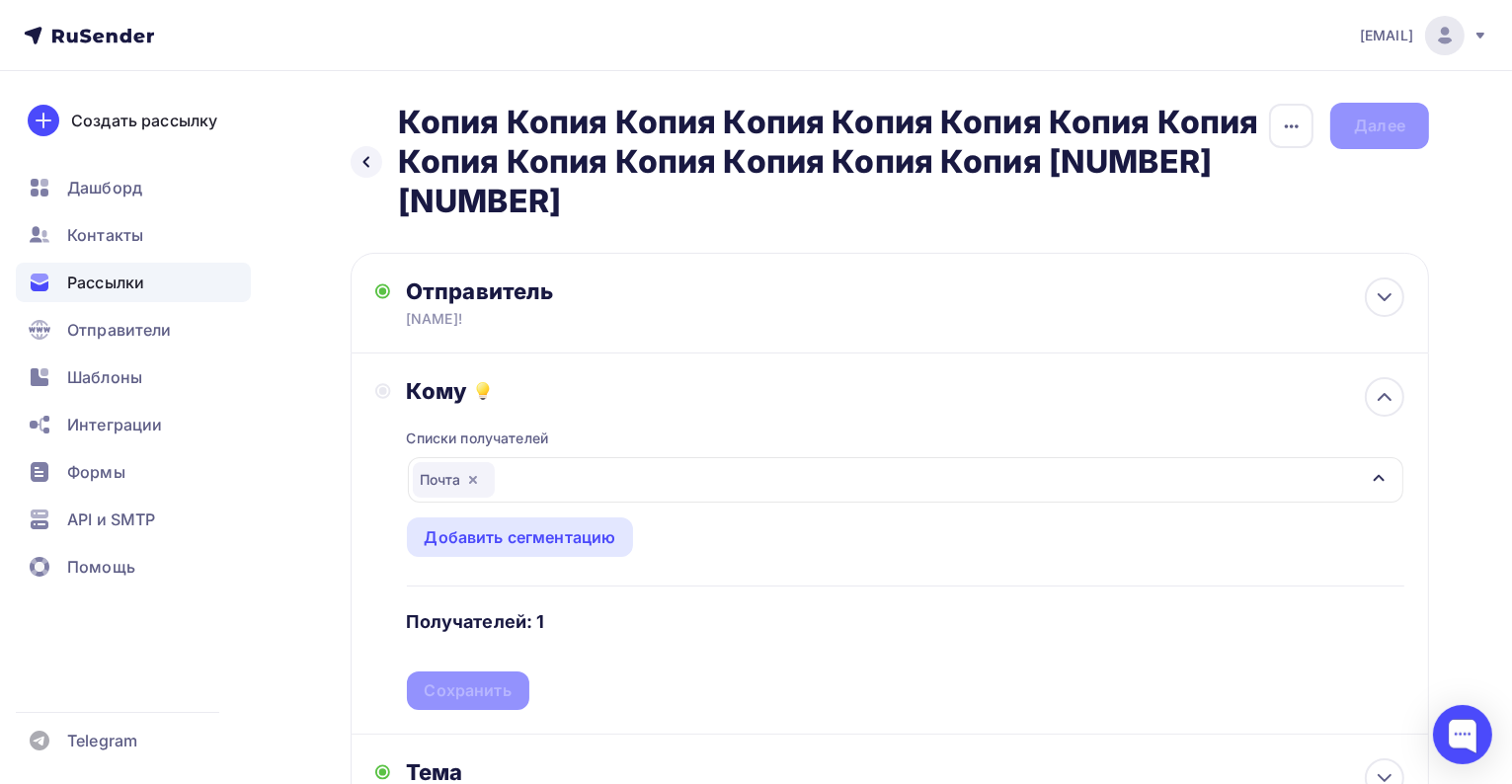 click on "Списки получателей
Почта
Все списки
id
One
(476)
#24777
Почта
(1)
#24229
Добавить список
Добавить сегментацию
Получателей:
1
Сохранить" at bounding box center [906, 557] 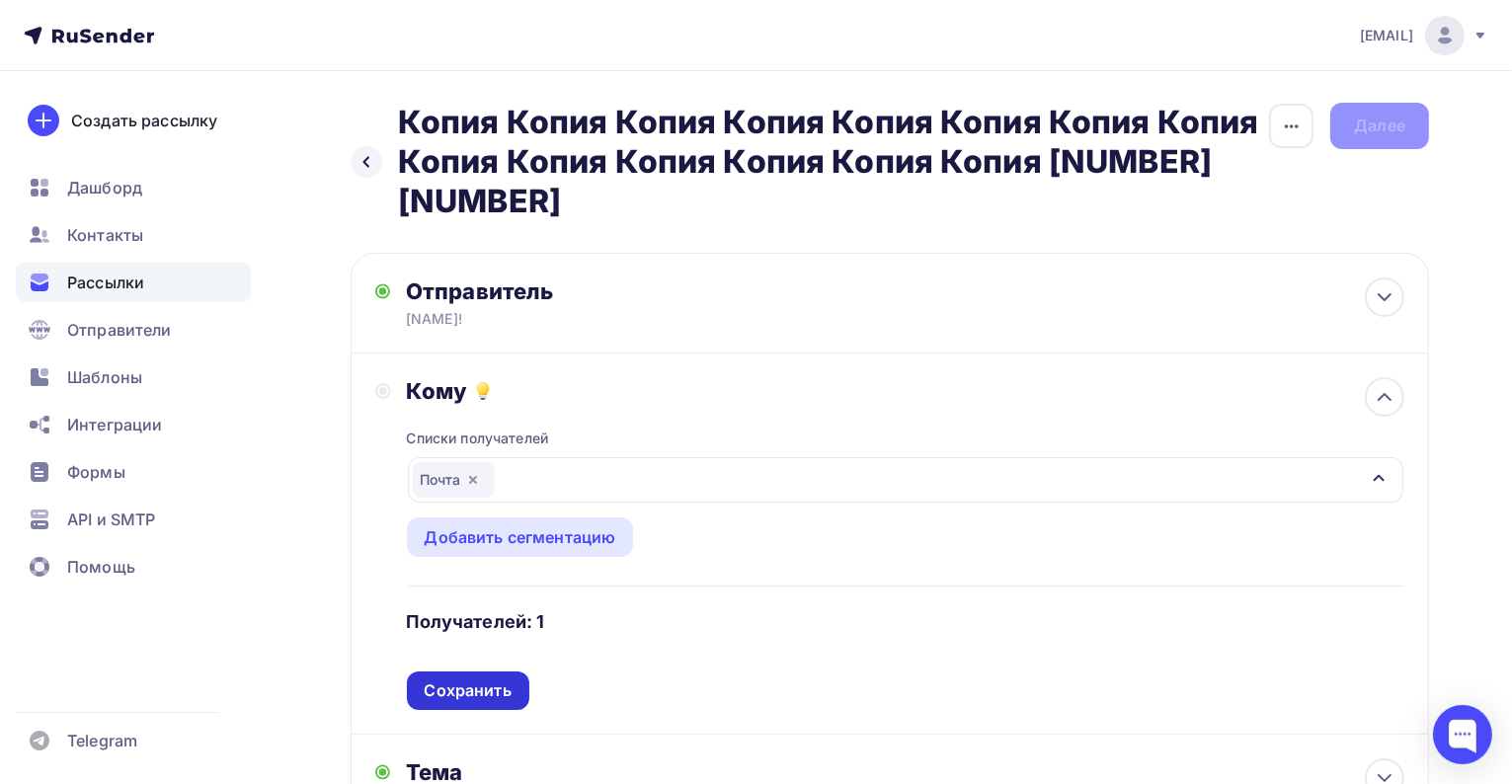 click on "Сохранить" at bounding box center (468, 690) 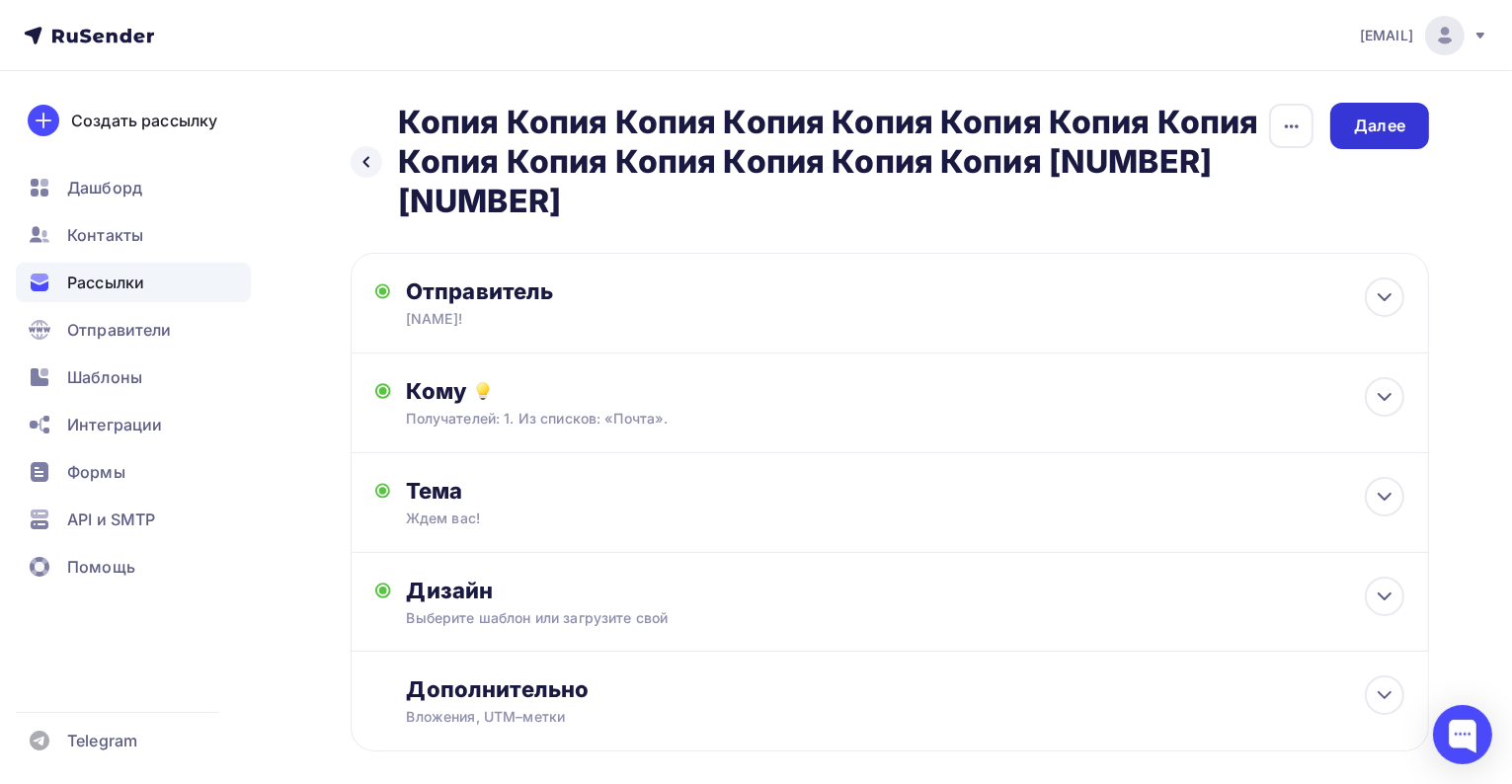 click on "Далее" at bounding box center [1380, 125] 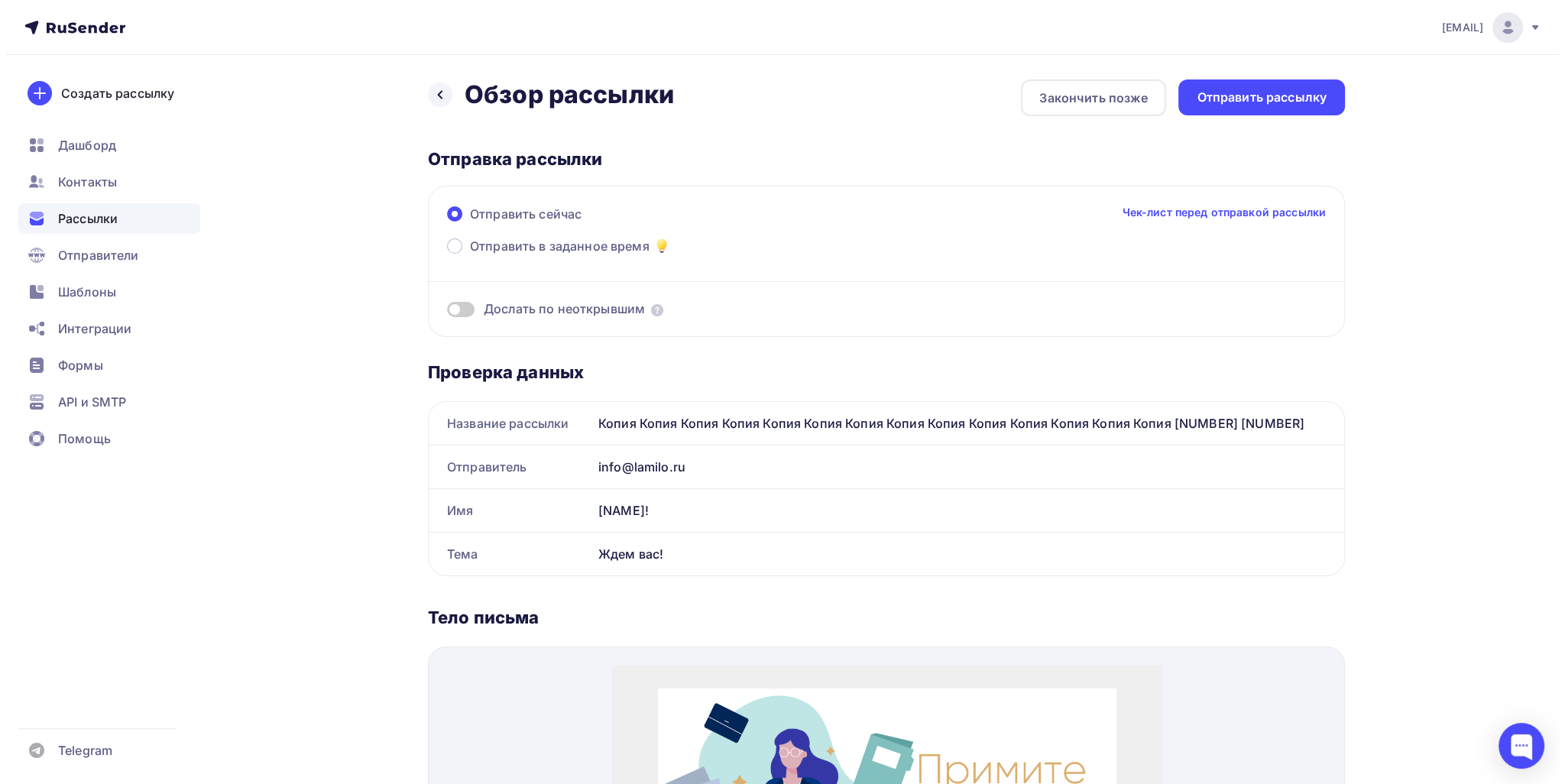 scroll, scrollTop: 0, scrollLeft: 0, axis: both 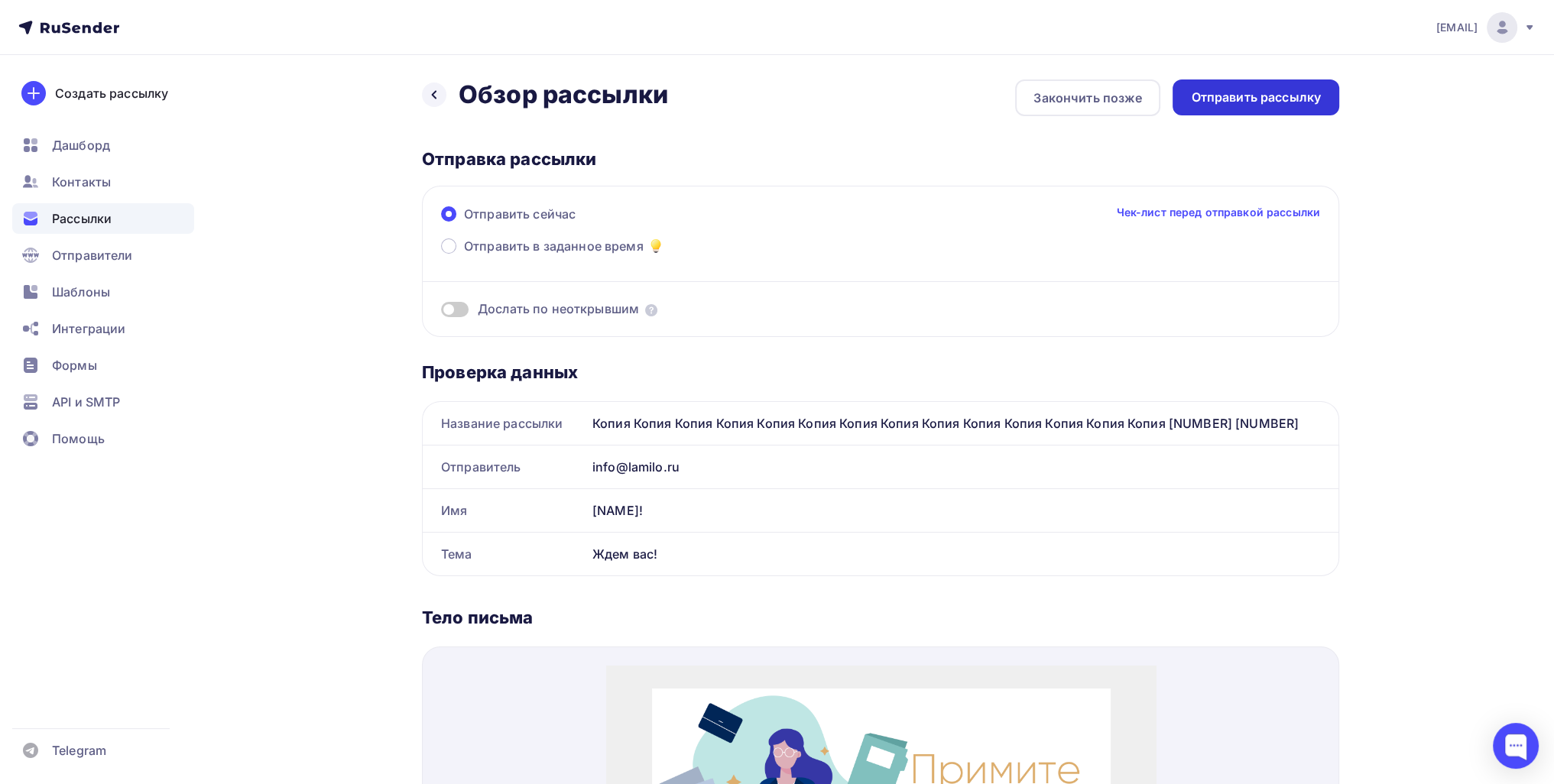 click on "Отправить рассылку" at bounding box center [1256, 97] 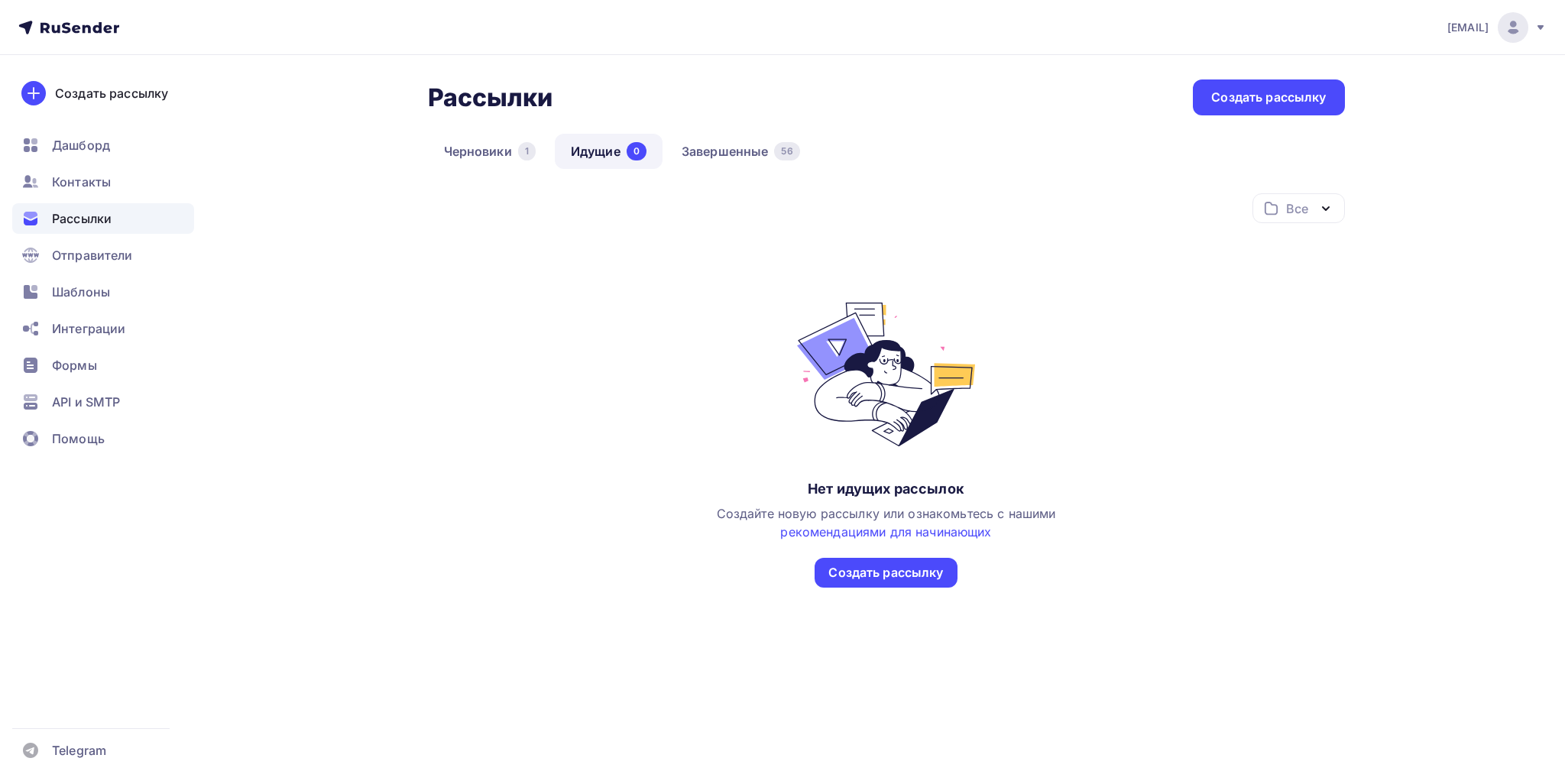 scroll, scrollTop: 0, scrollLeft: 0, axis: both 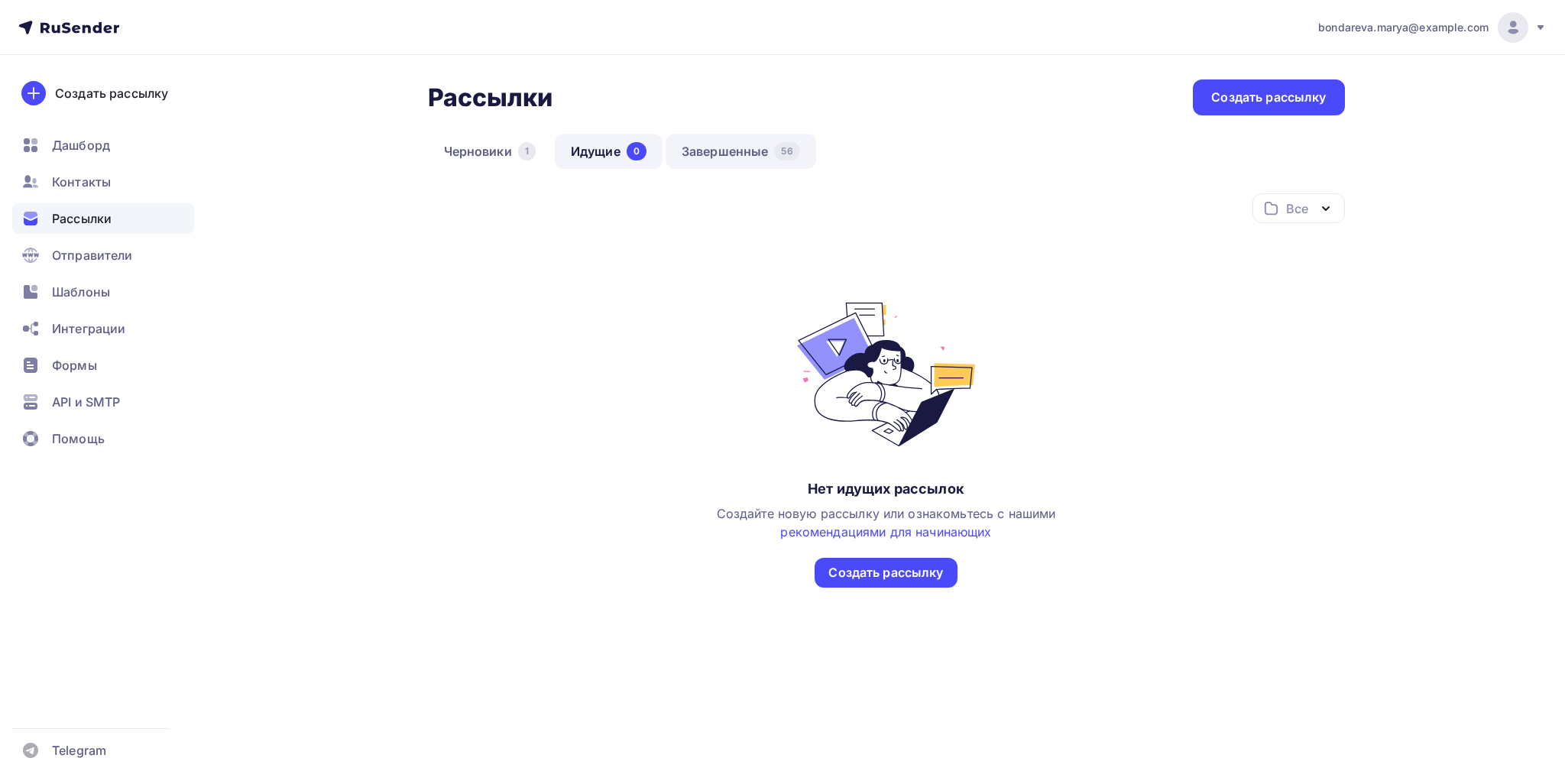 click on "Завершенные
56" at bounding box center (740, 151) 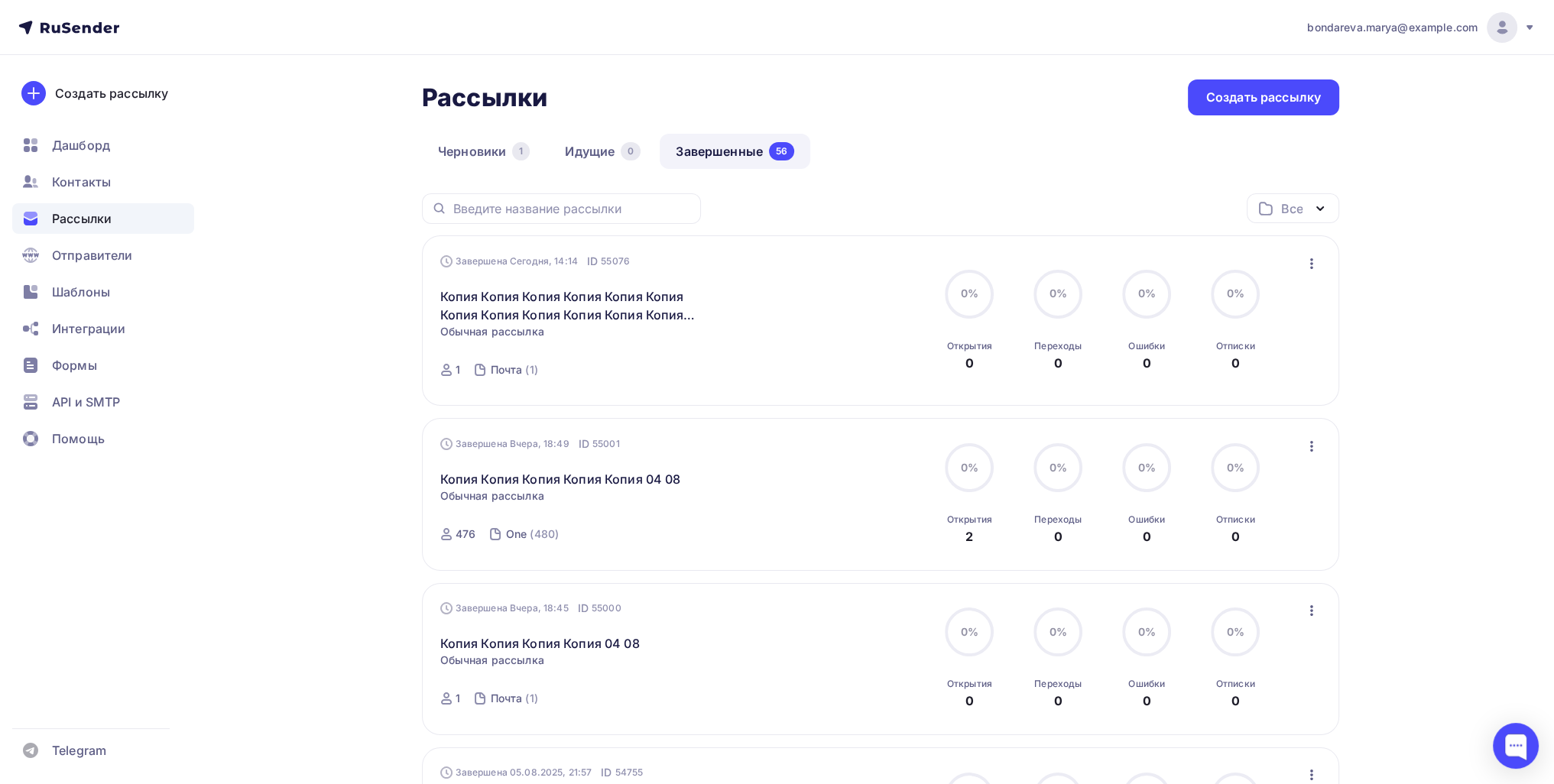 click 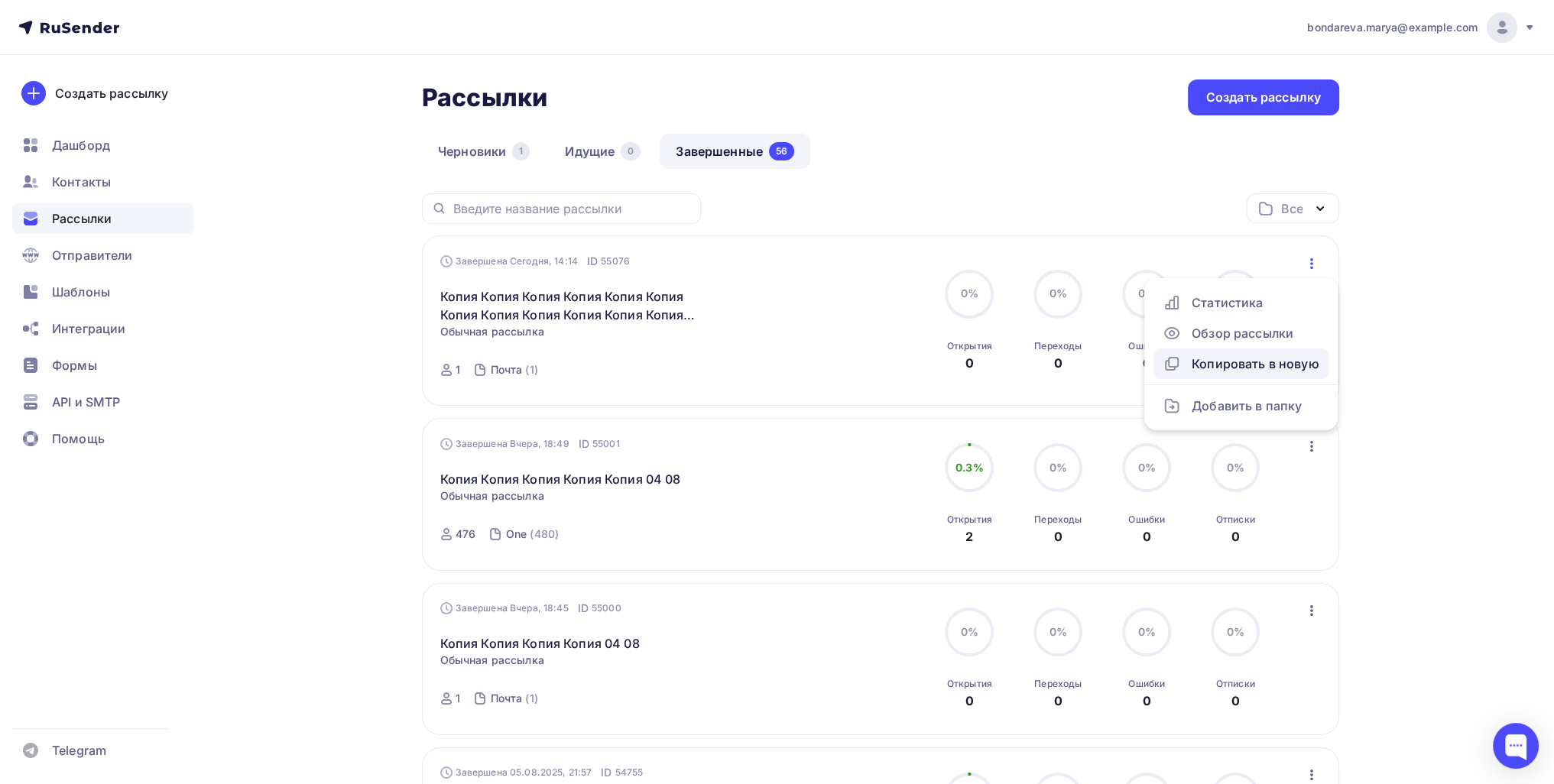 click on "Копировать в новую" at bounding box center (1241, 364) 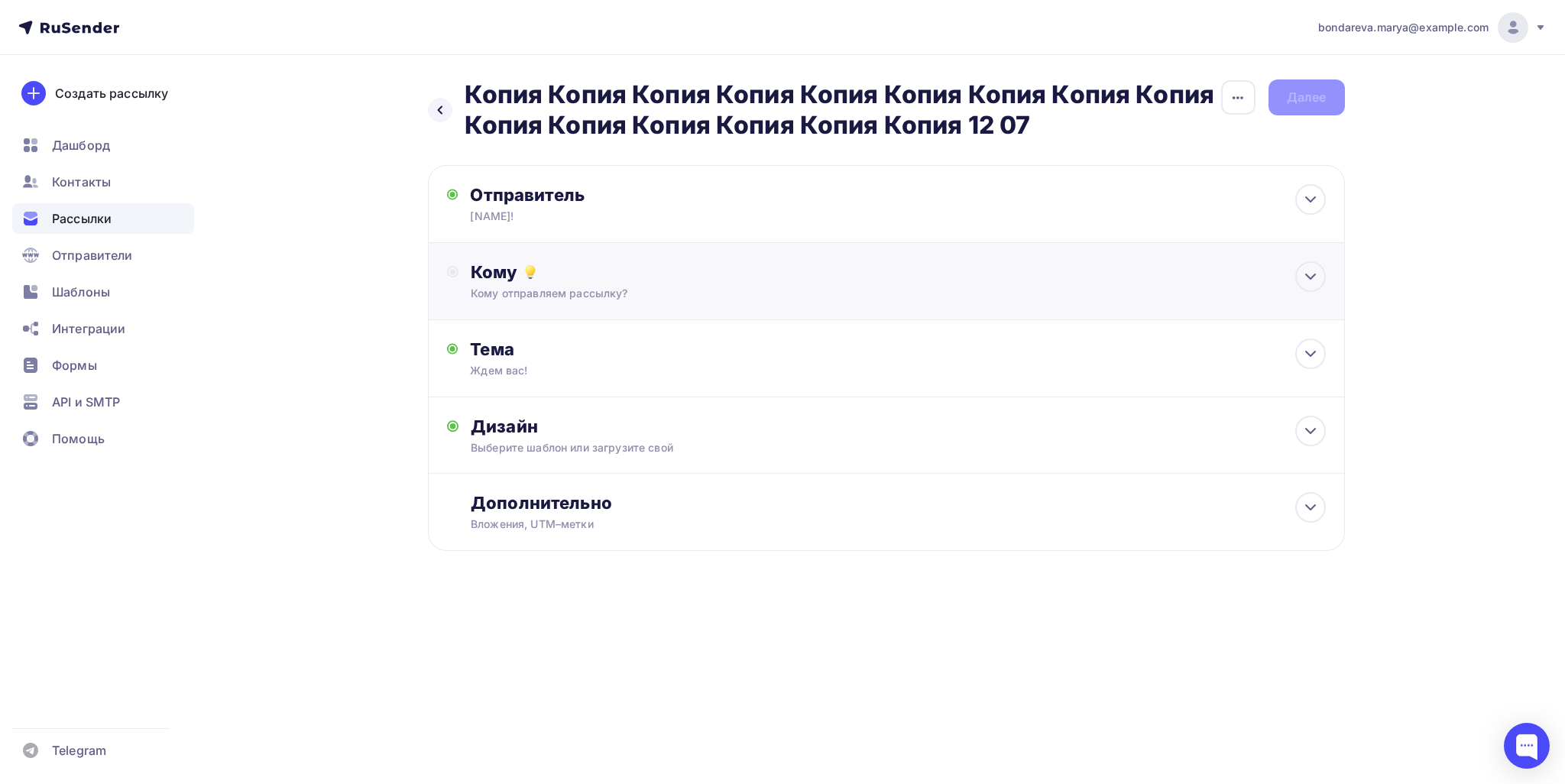 click on "Кому" at bounding box center [898, 272] 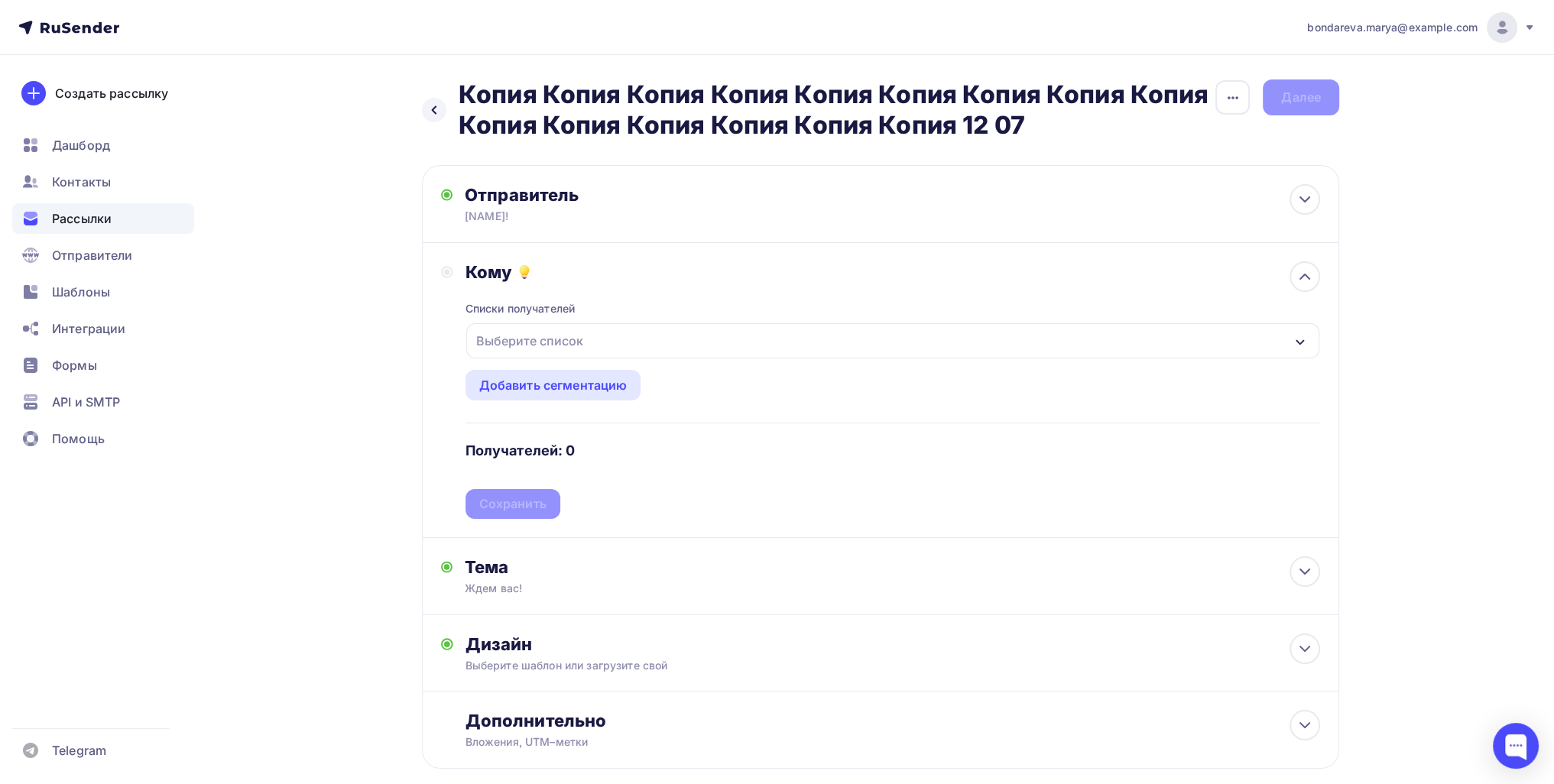 click on "Выберите список" at bounding box center [530, 341] 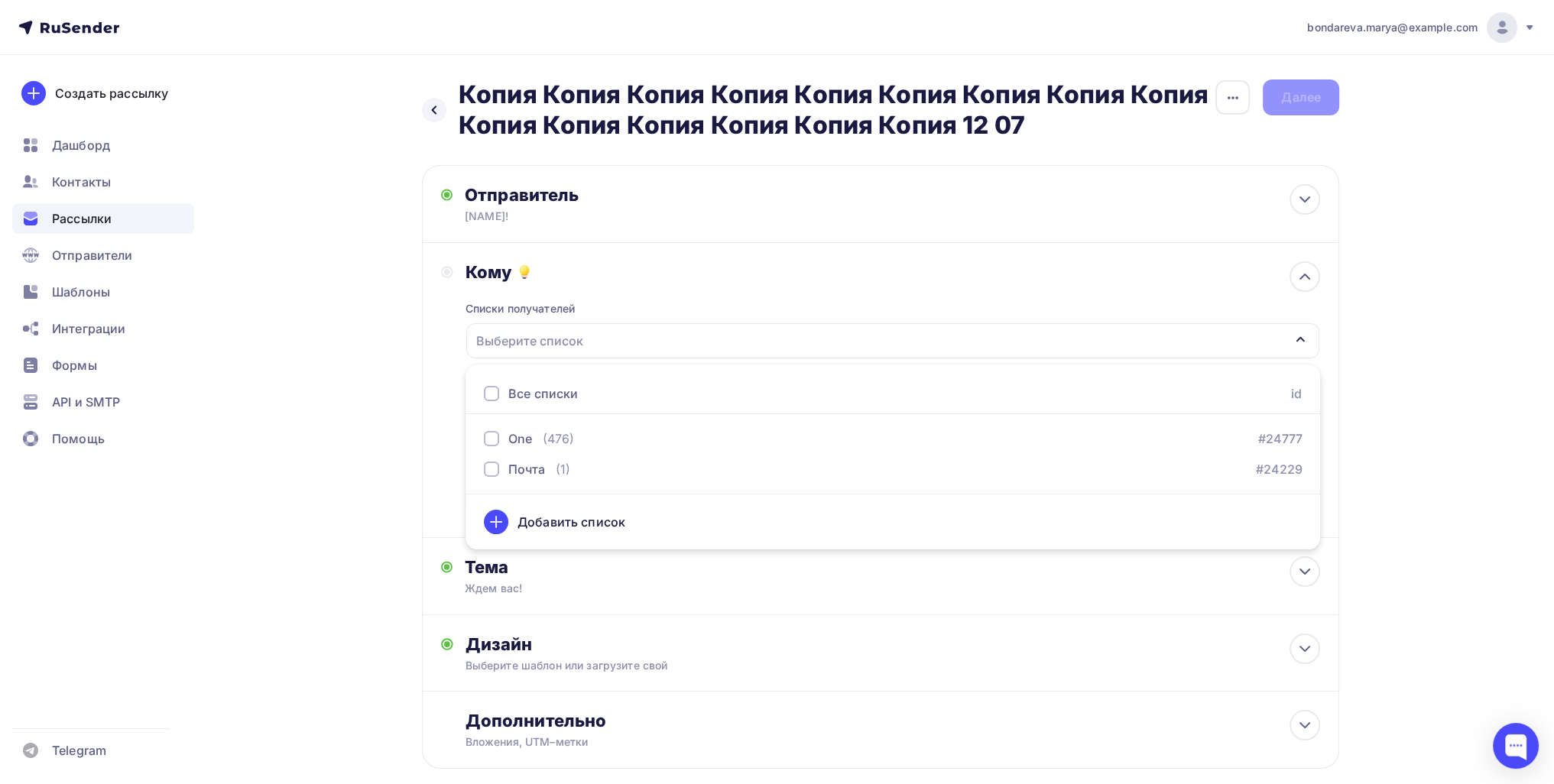 click on "Все списки
id
One
(476)
#24777
Почта
(1)
#24229
Добавить список" at bounding box center (893, 457) 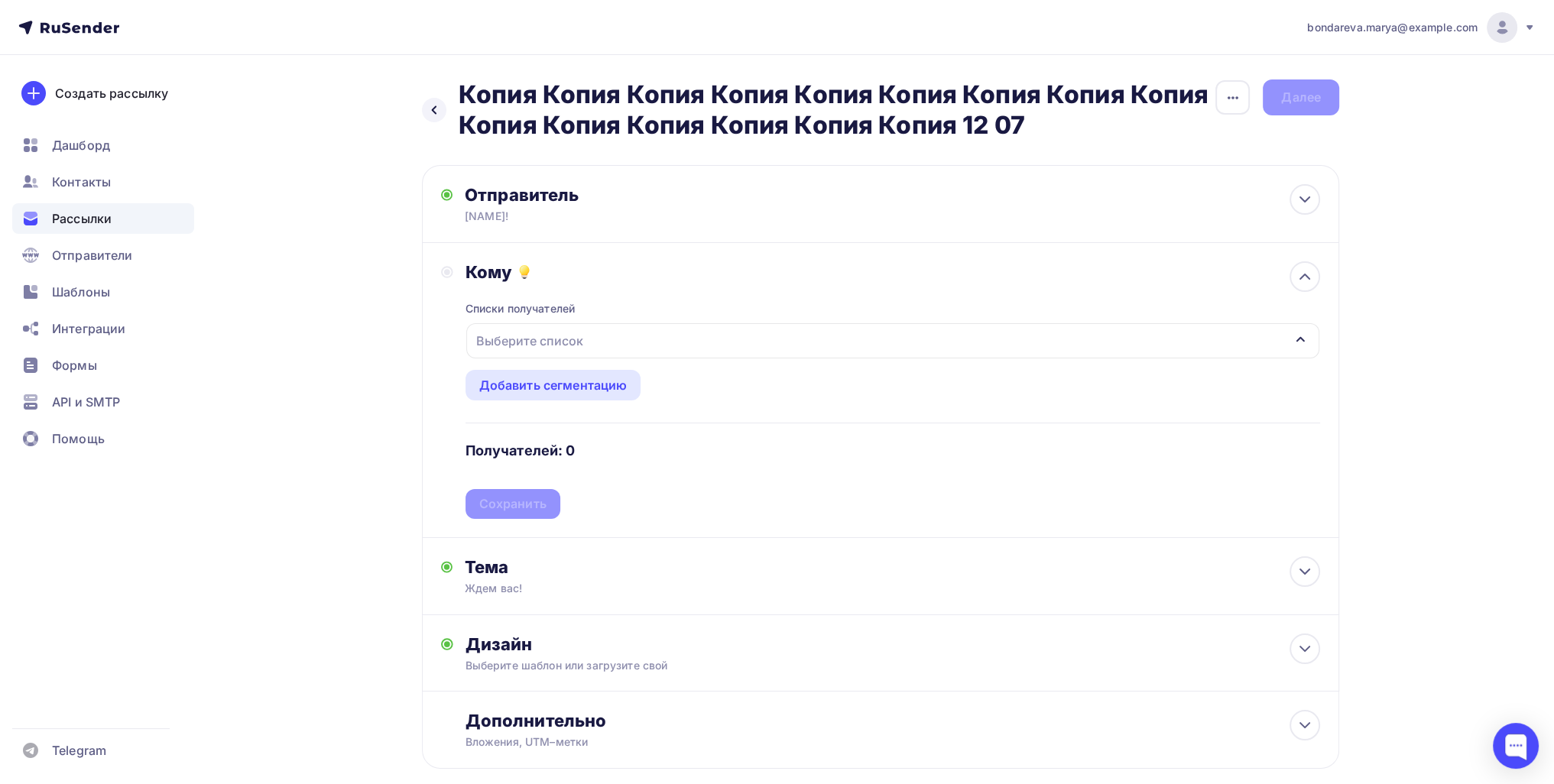 click on "Получателей:
0" at bounding box center [521, 451] 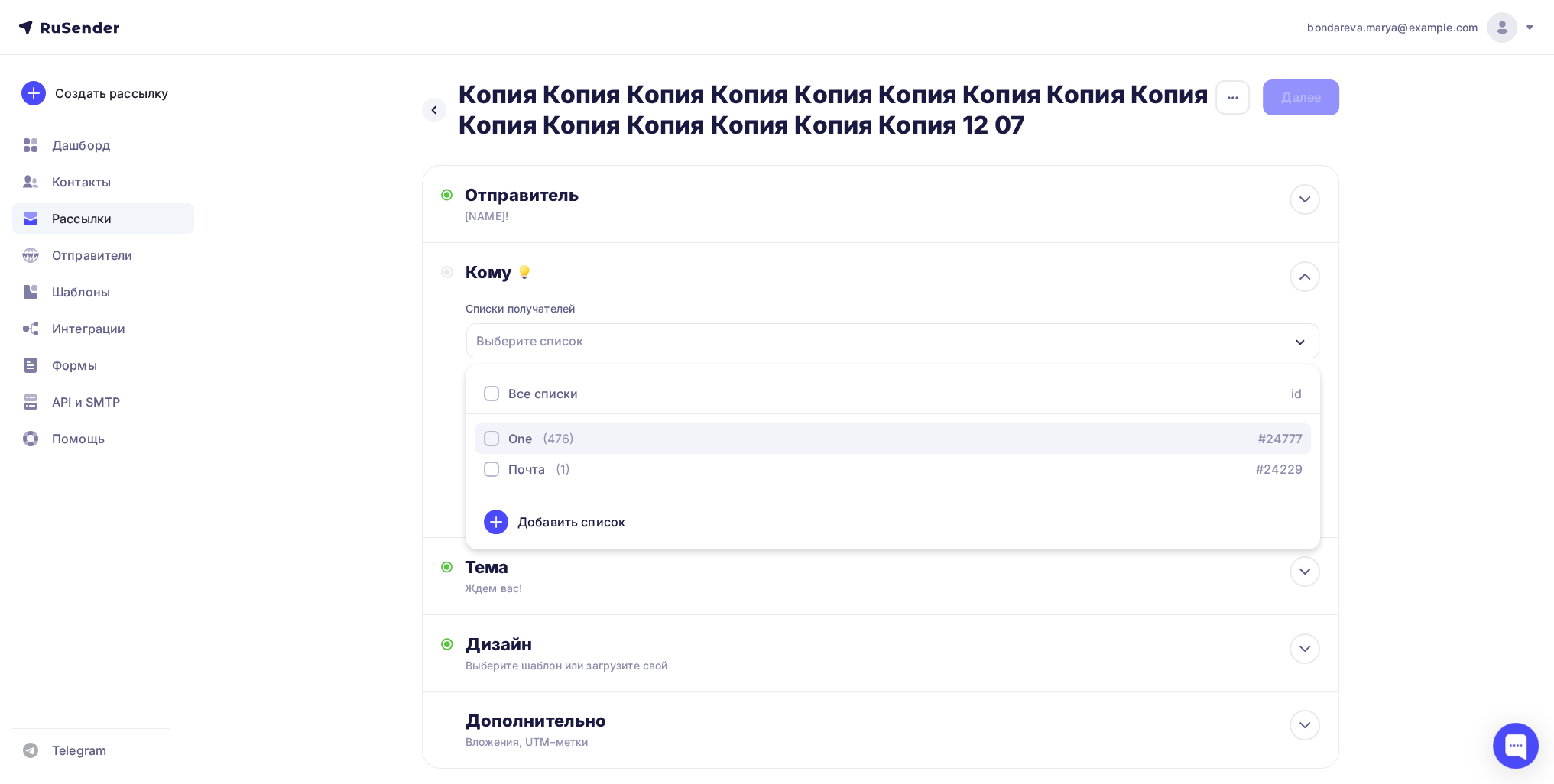 click on "One" at bounding box center (520, 439) 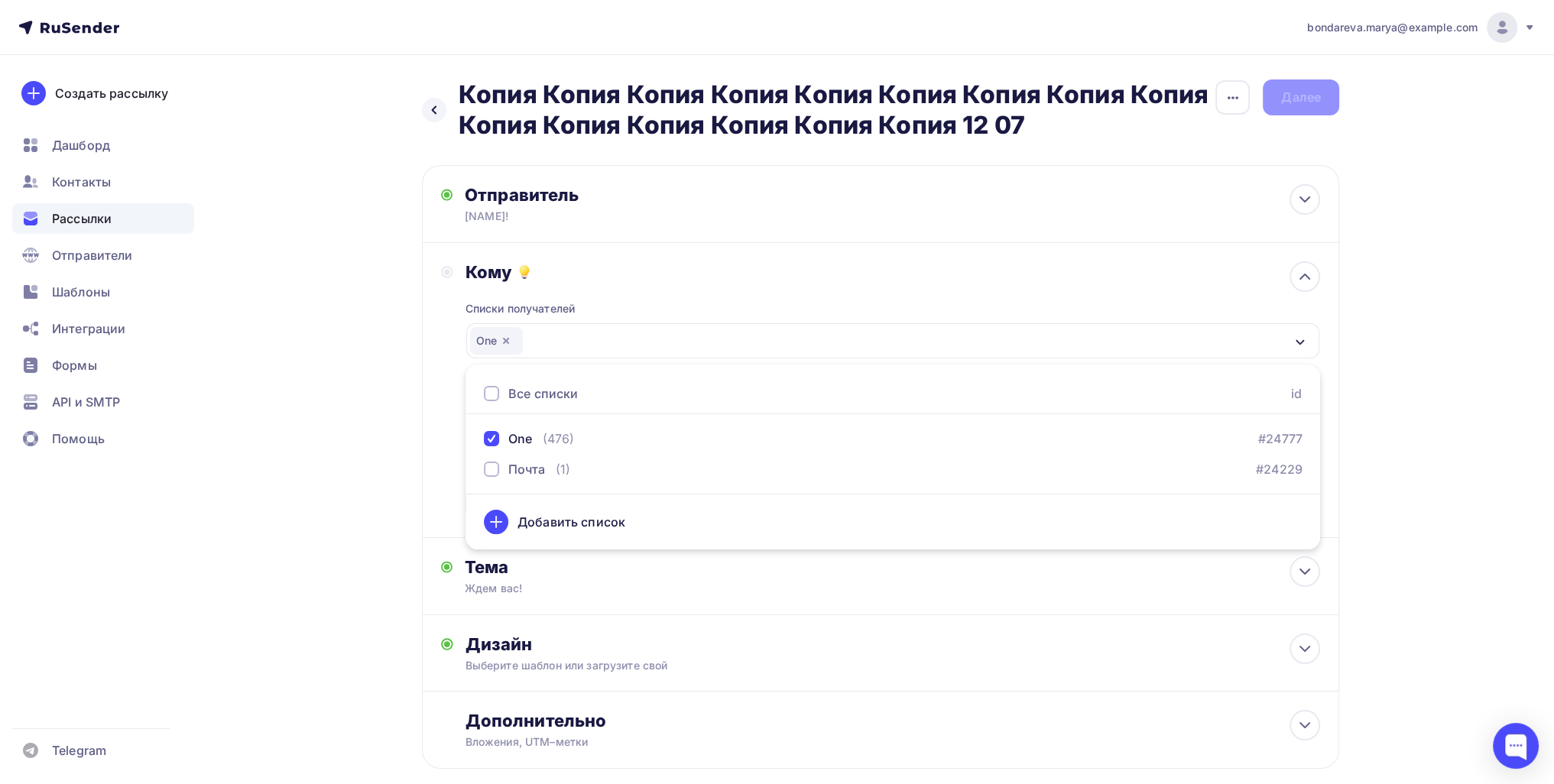 drag, startPoint x: 397, startPoint y: 452, endPoint x: 428, endPoint y: 478, distance: 40.45986 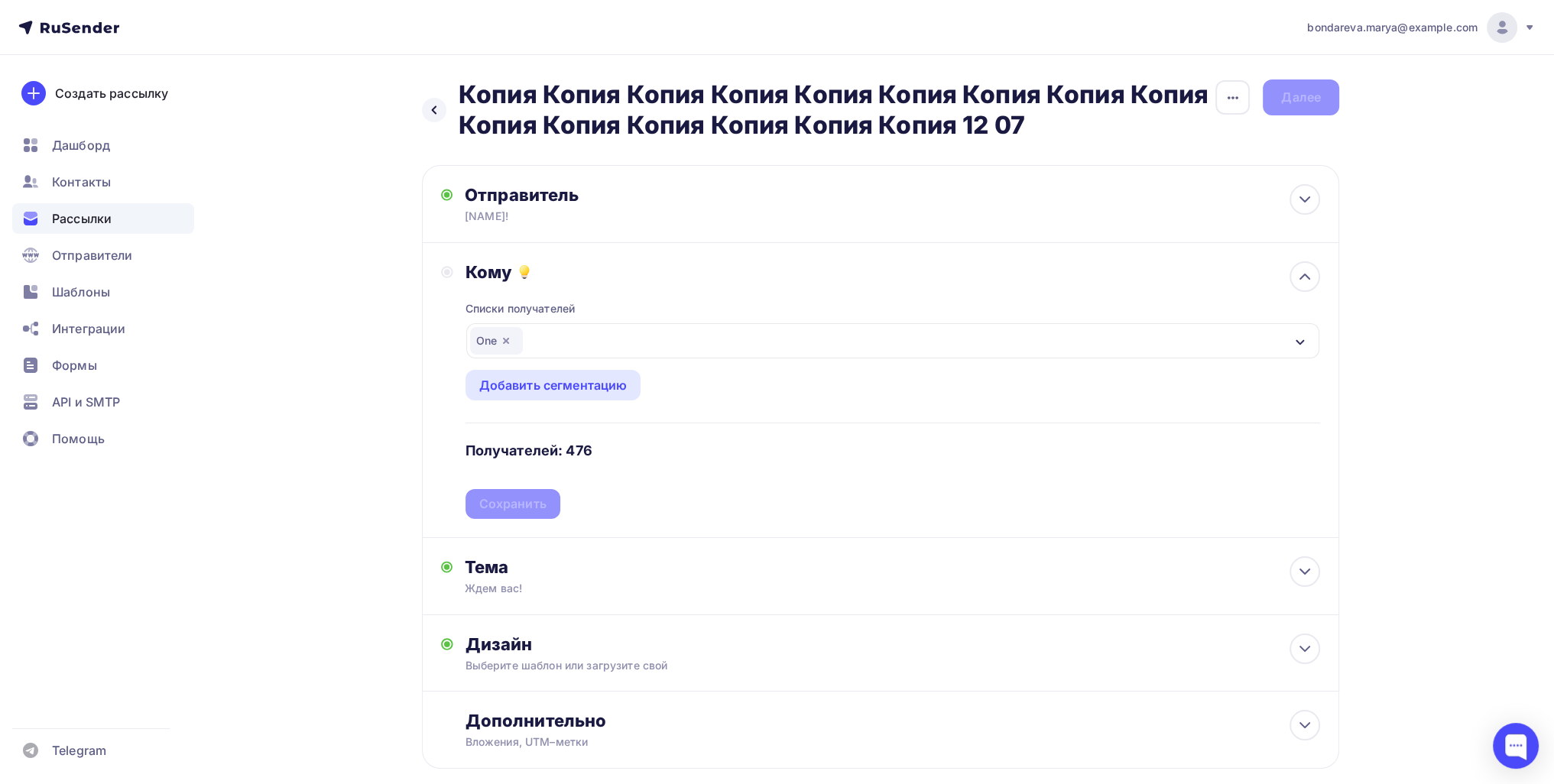 click on "Списки получателей
One
Все списки
id
One
(476)
#24777
Почта
(1)
#24229
Добавить список
Добавить сегментацию
Получателей:
476
Сохранить" at bounding box center (893, 400) 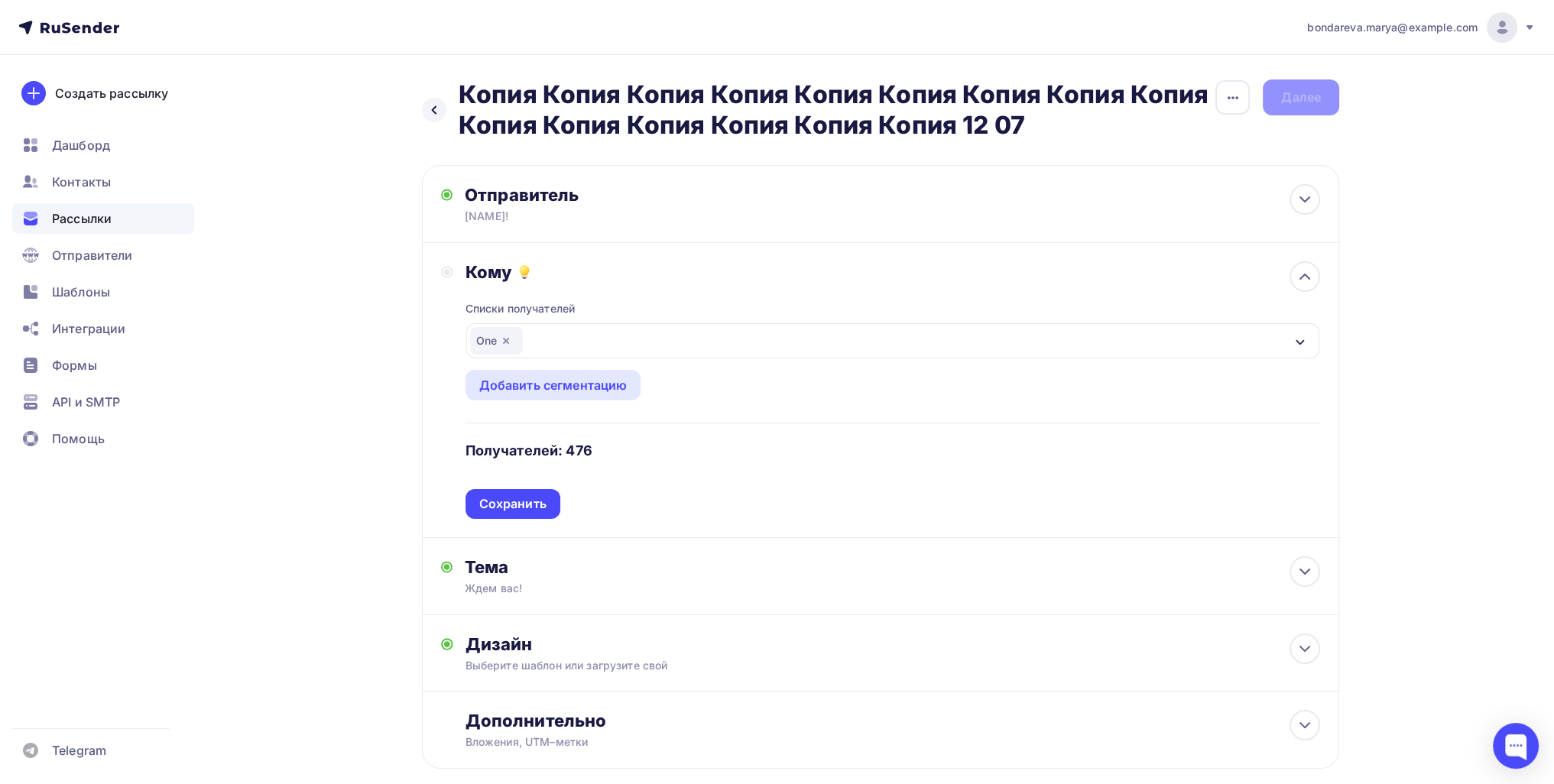 click on "Сохранить" at bounding box center (513, 504) 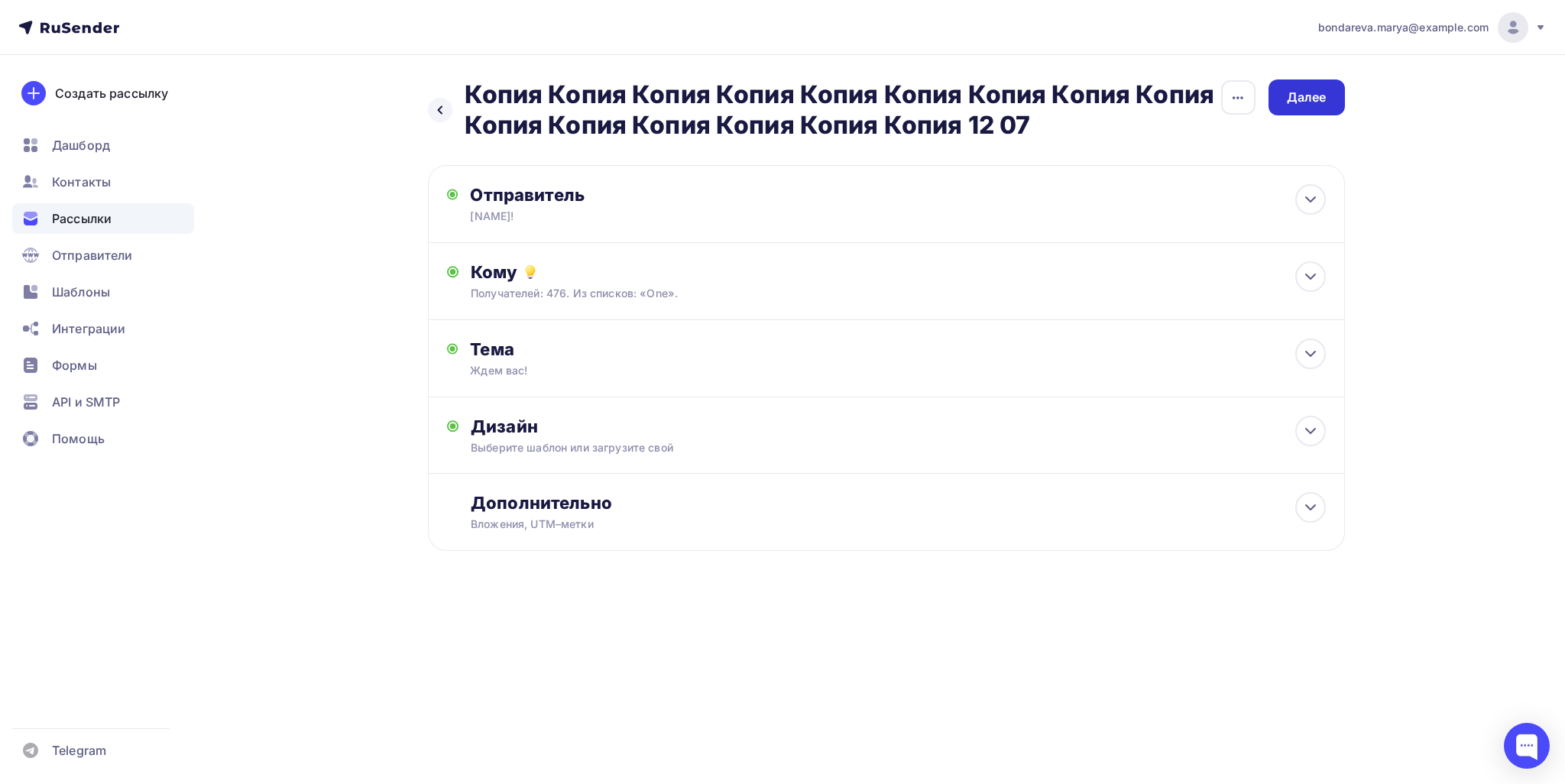 click on "Далее" at bounding box center [1307, 97] 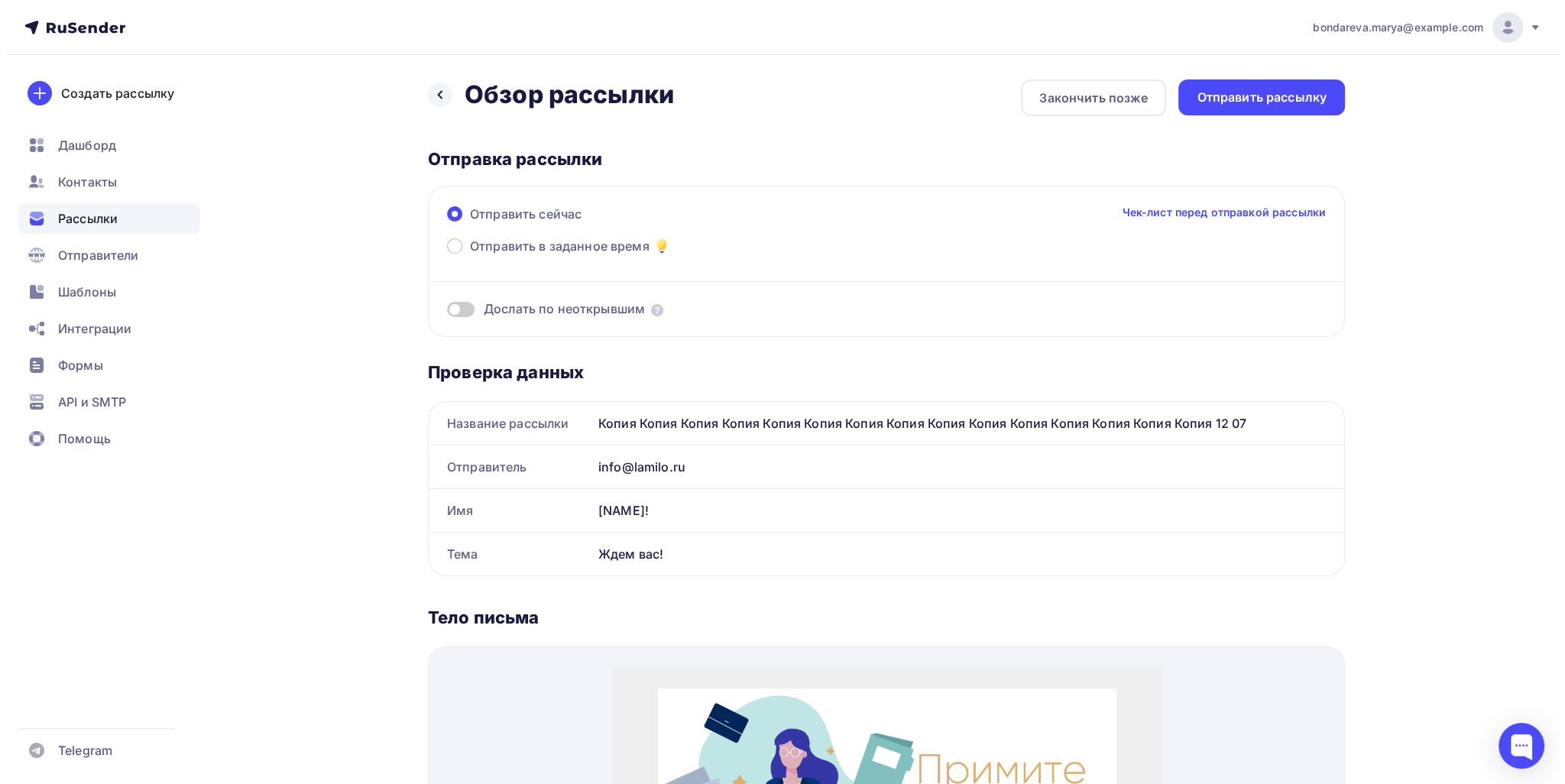 scroll, scrollTop: 0, scrollLeft: 0, axis: both 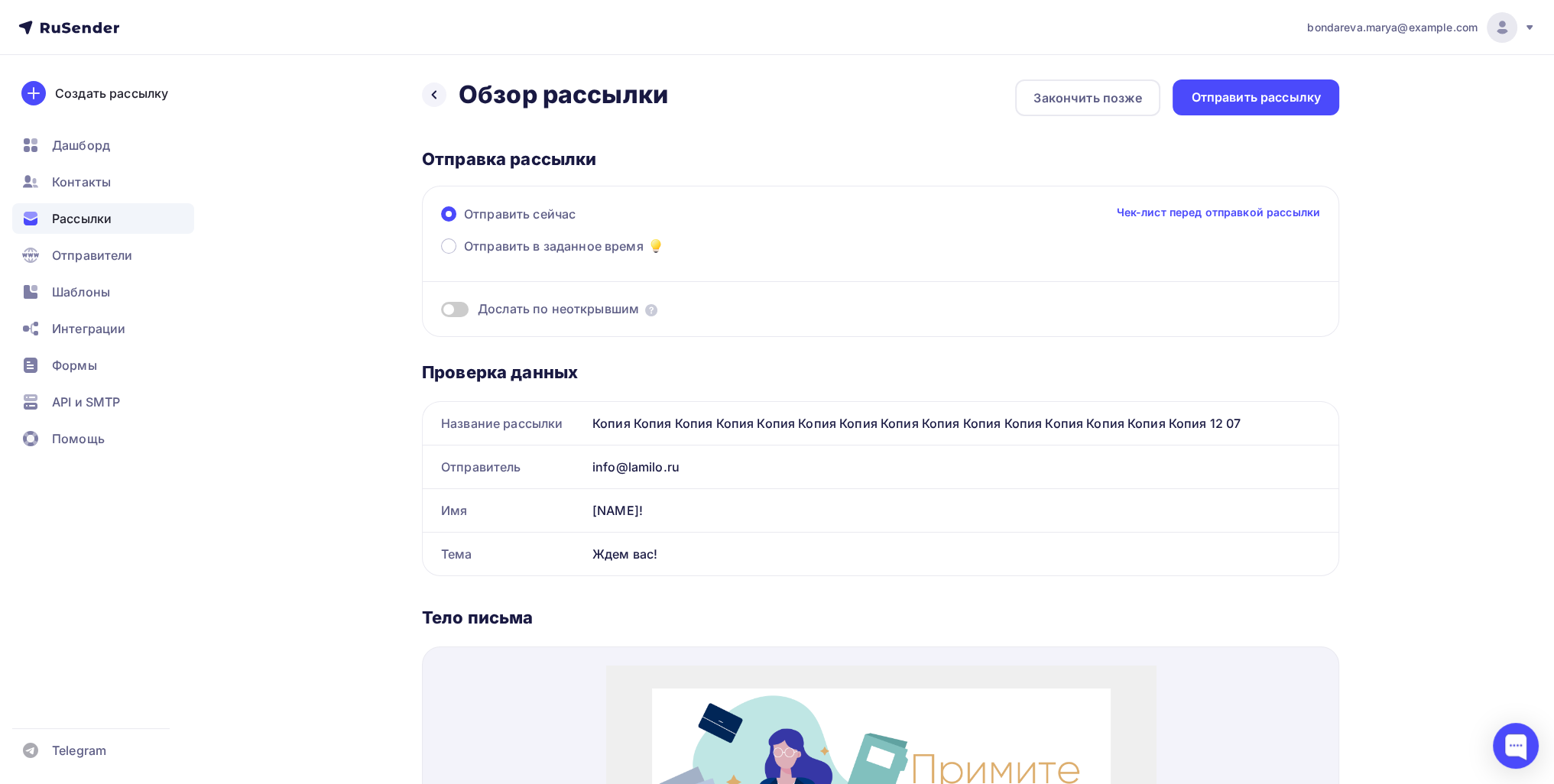 click on "Отправить рассылку" at bounding box center (1256, 97) 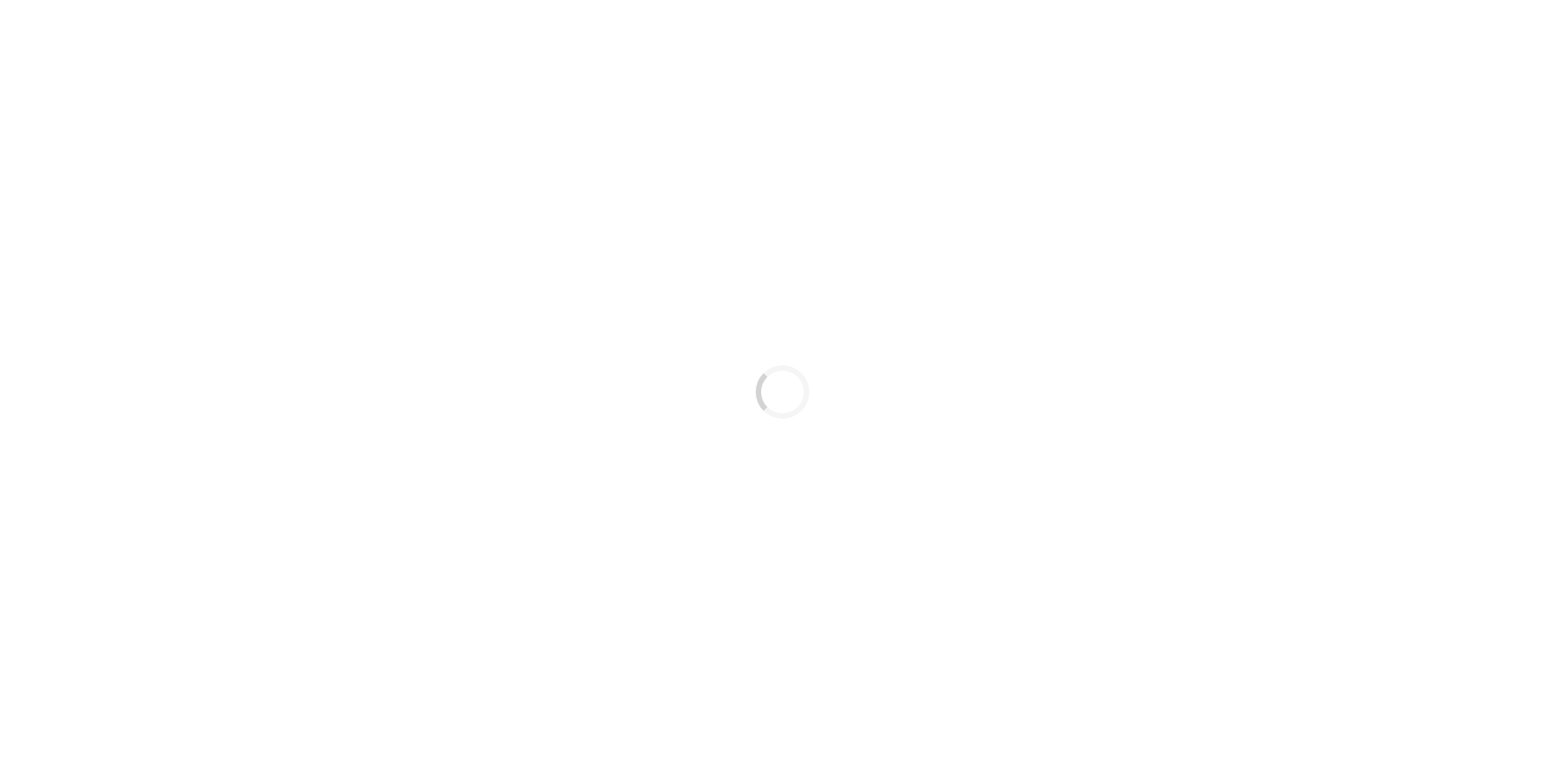 scroll, scrollTop: 0, scrollLeft: 0, axis: both 